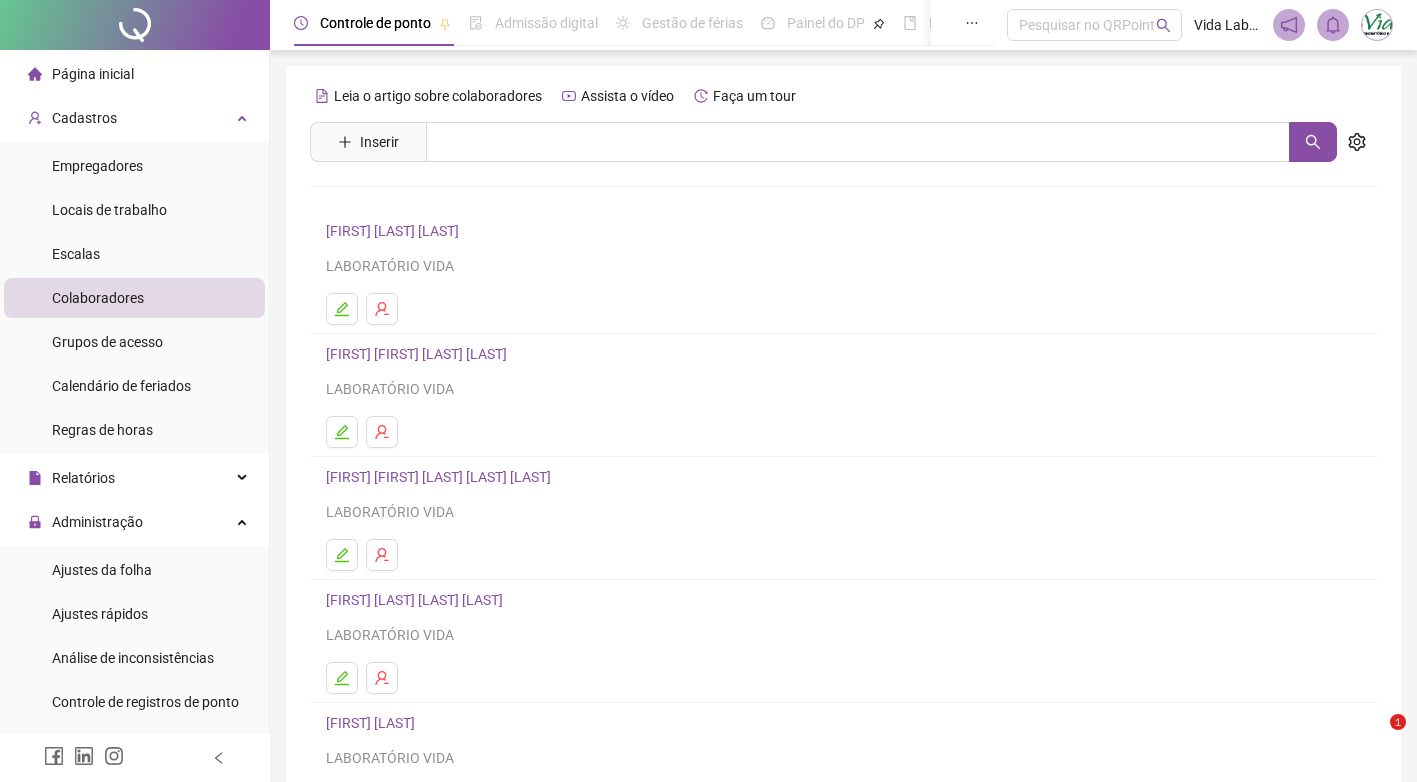 scroll, scrollTop: 0, scrollLeft: 0, axis: both 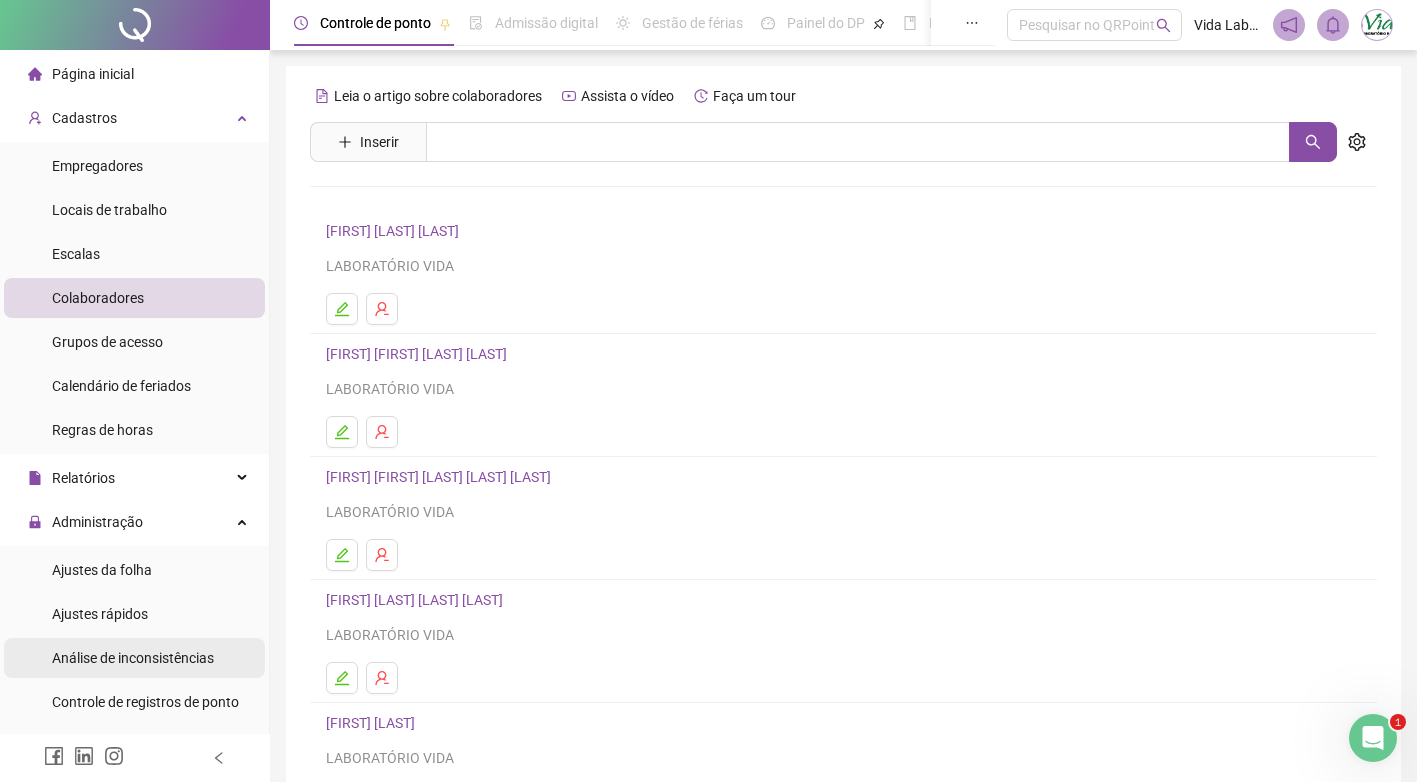 click on "Análise de inconsistências" at bounding box center [133, 658] 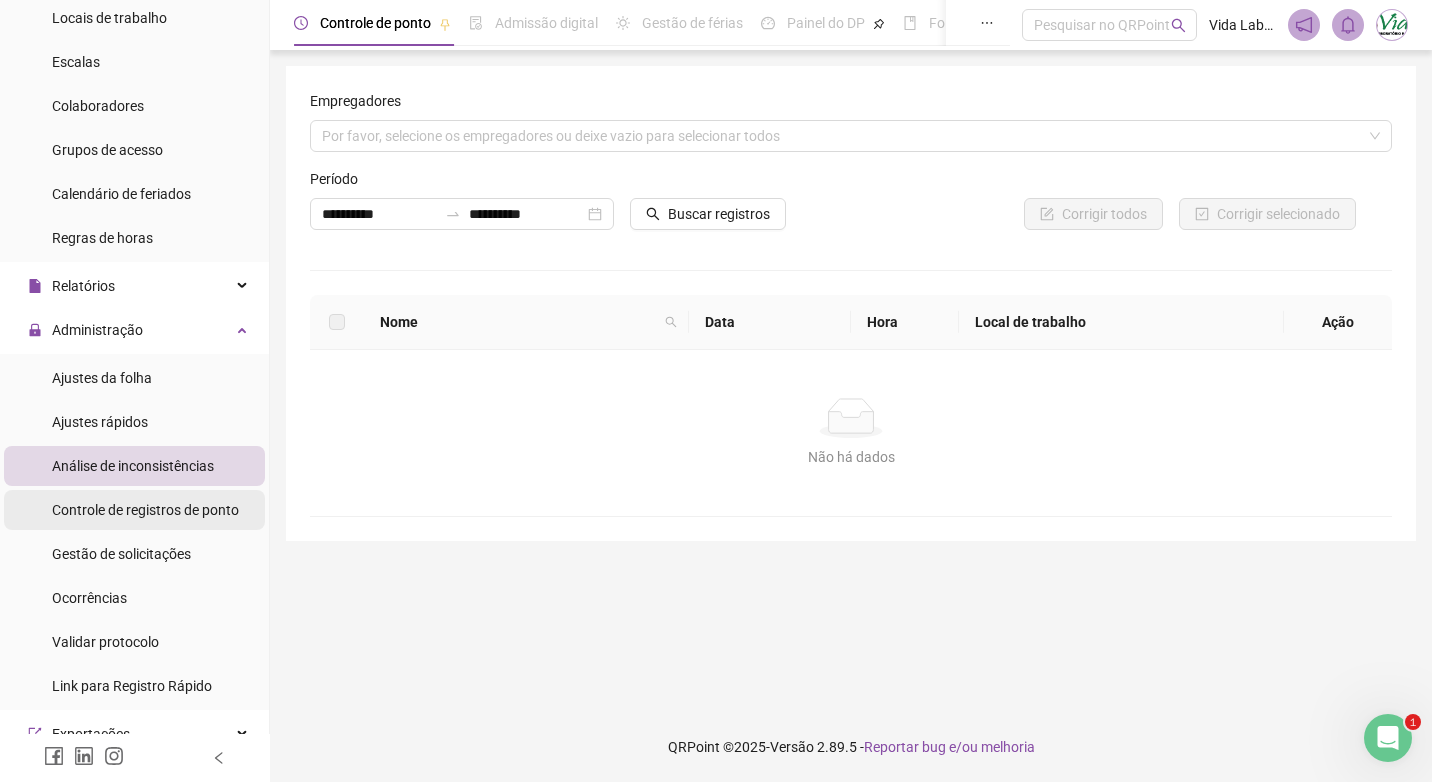 scroll, scrollTop: 200, scrollLeft: 0, axis: vertical 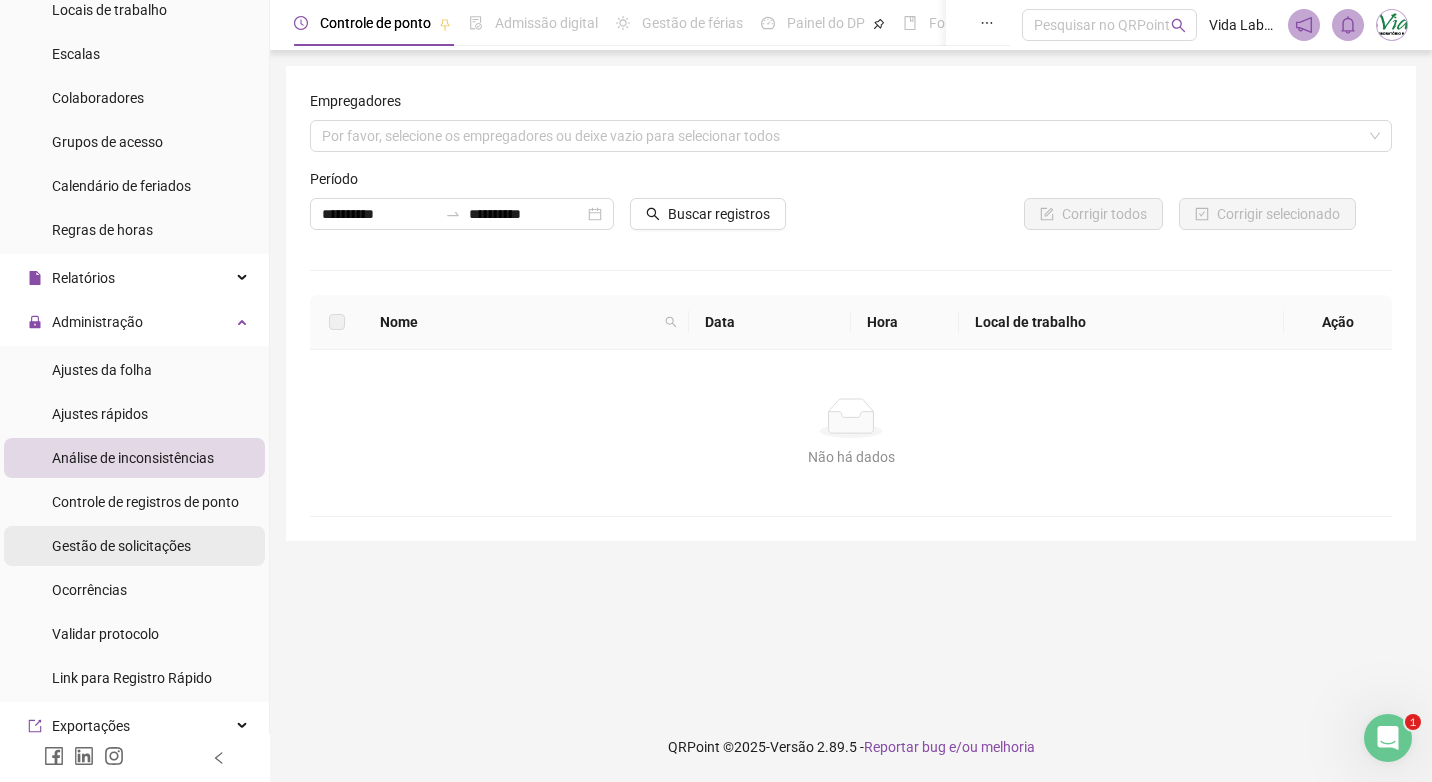 click on "Gestão de solicitações" at bounding box center [121, 546] 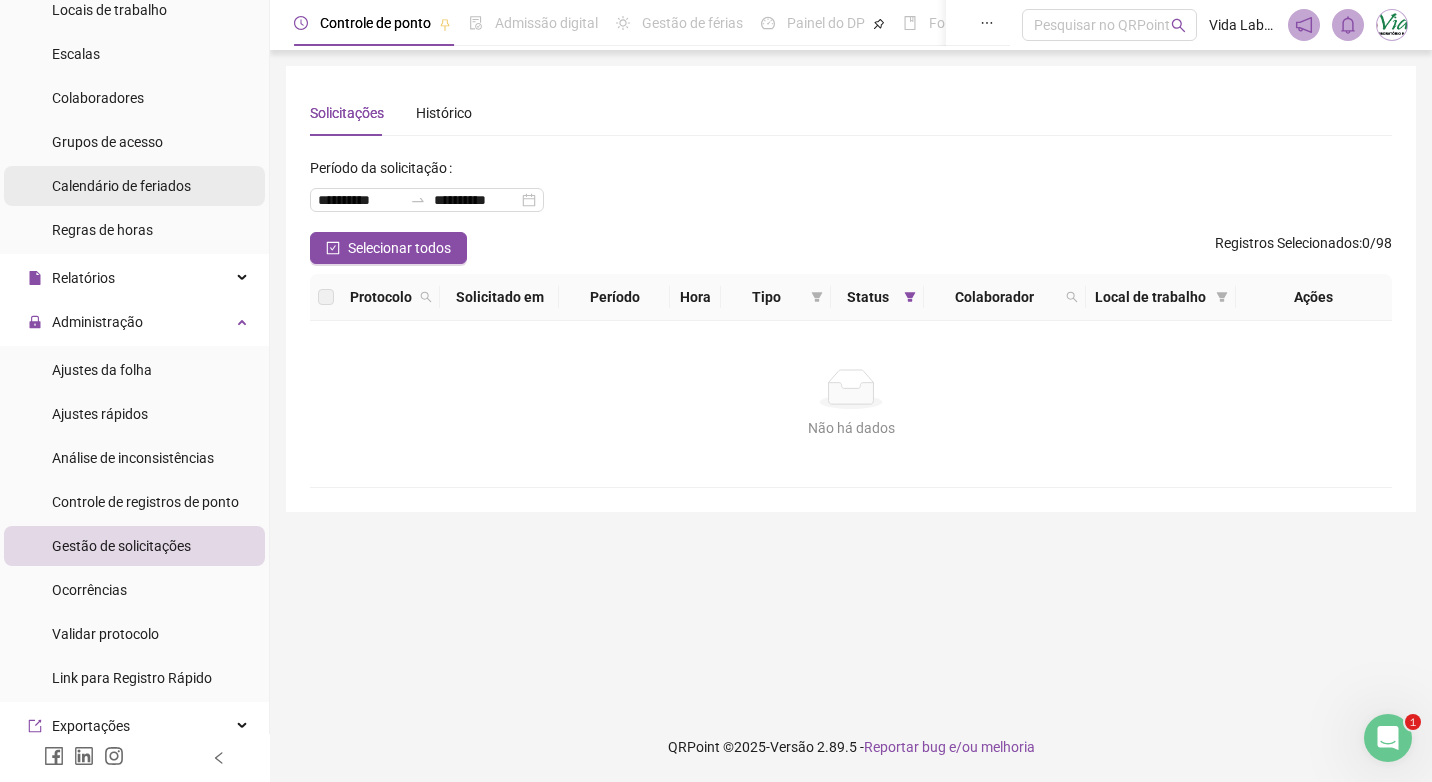 scroll, scrollTop: 0, scrollLeft: 0, axis: both 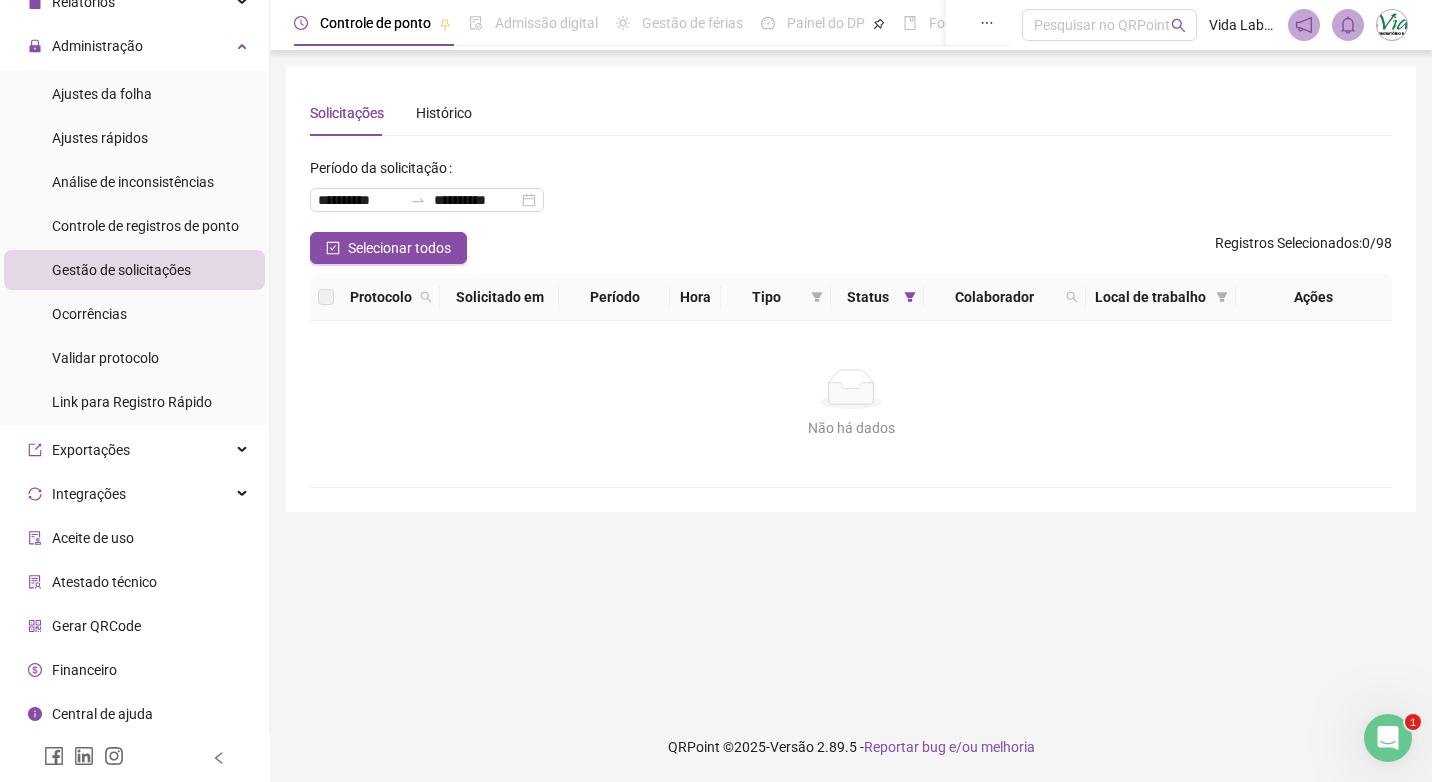 click on "Gerar QRCode" at bounding box center [96, 626] 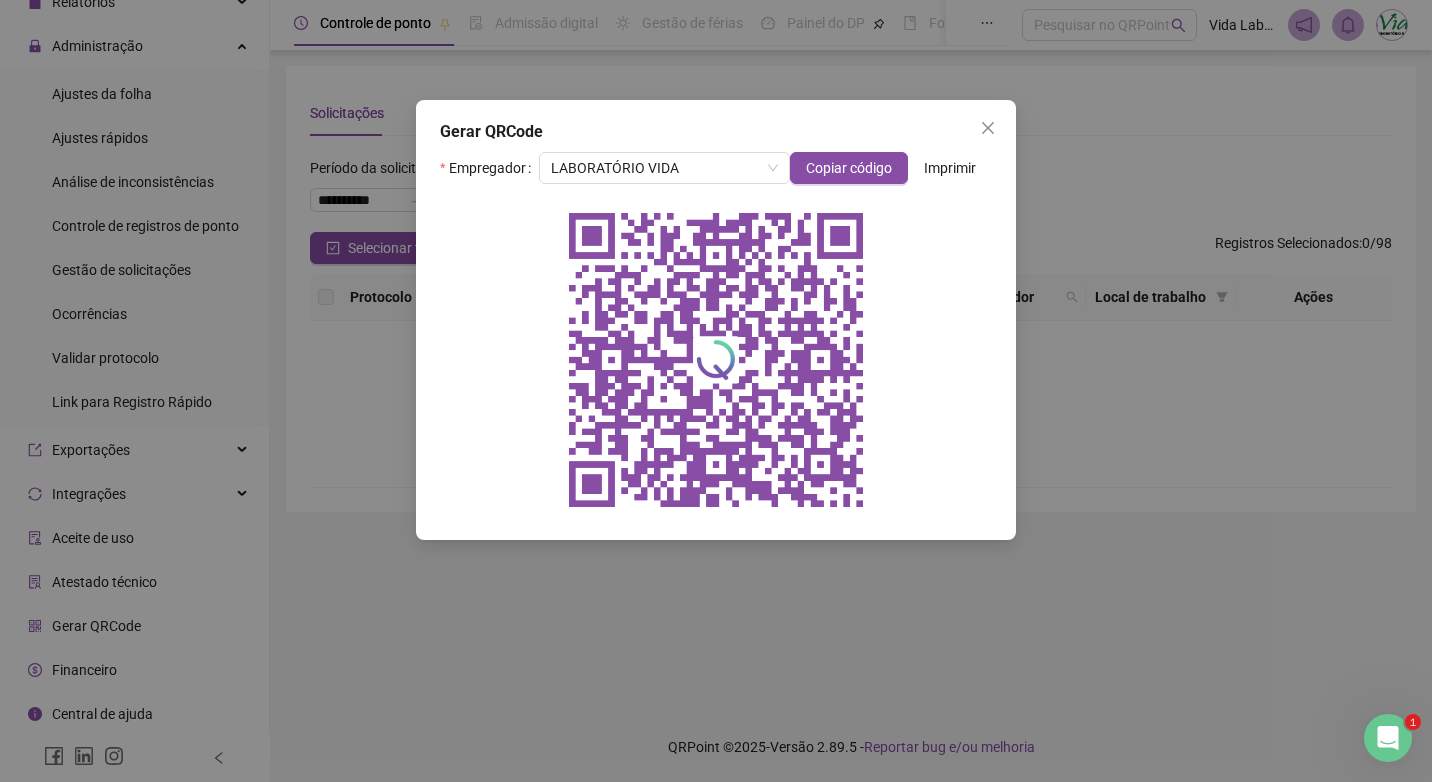 click on "Imprimir" at bounding box center (950, 168) 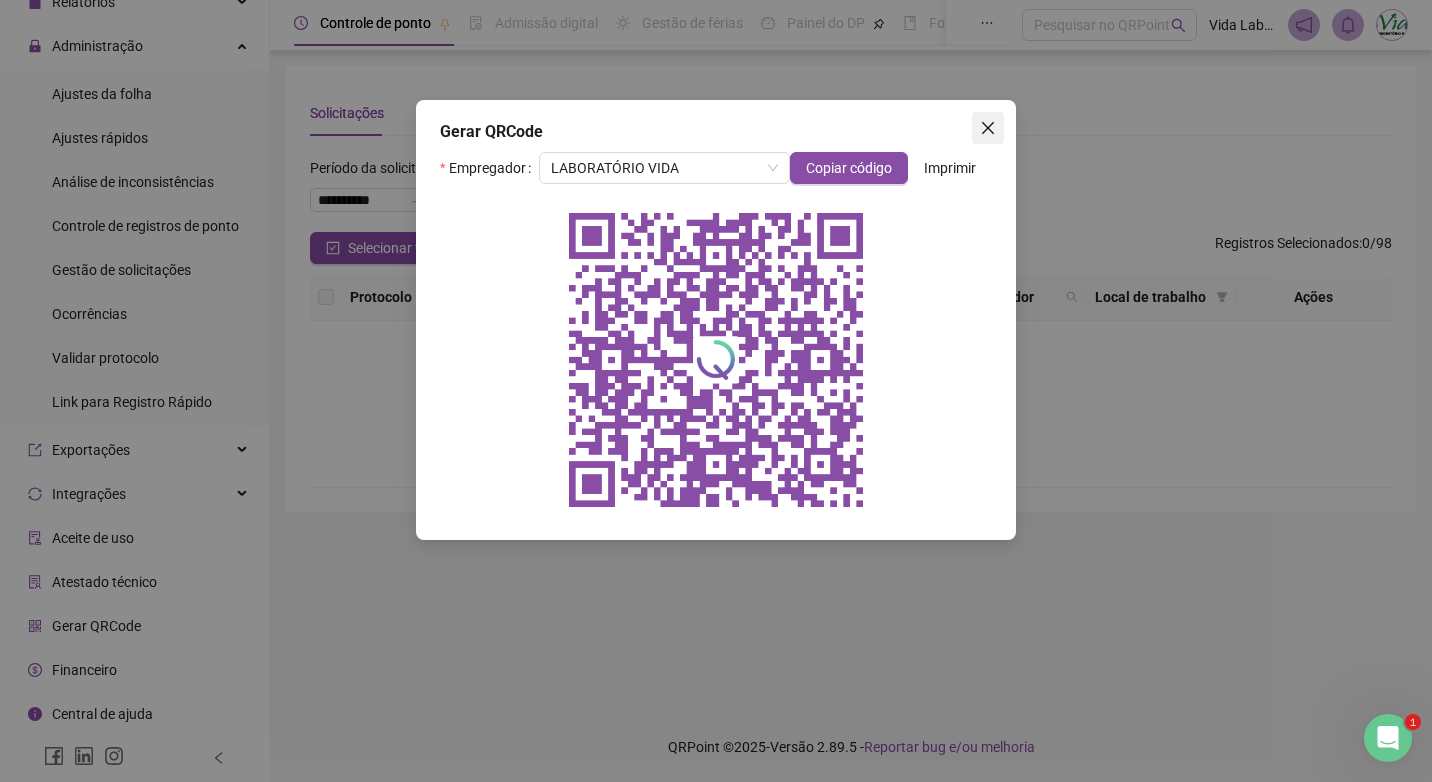 click 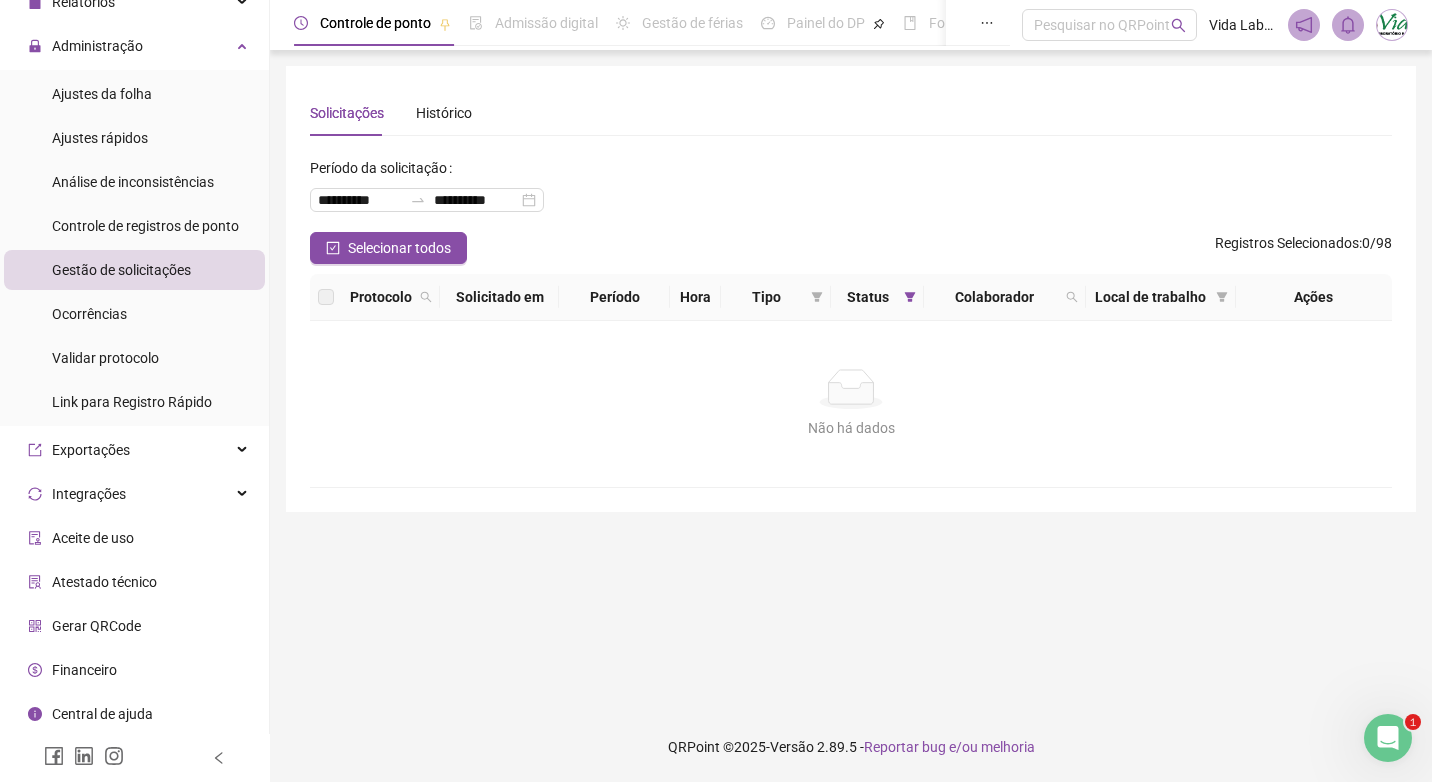 click on "Gerar QRCode" at bounding box center [96, 626] 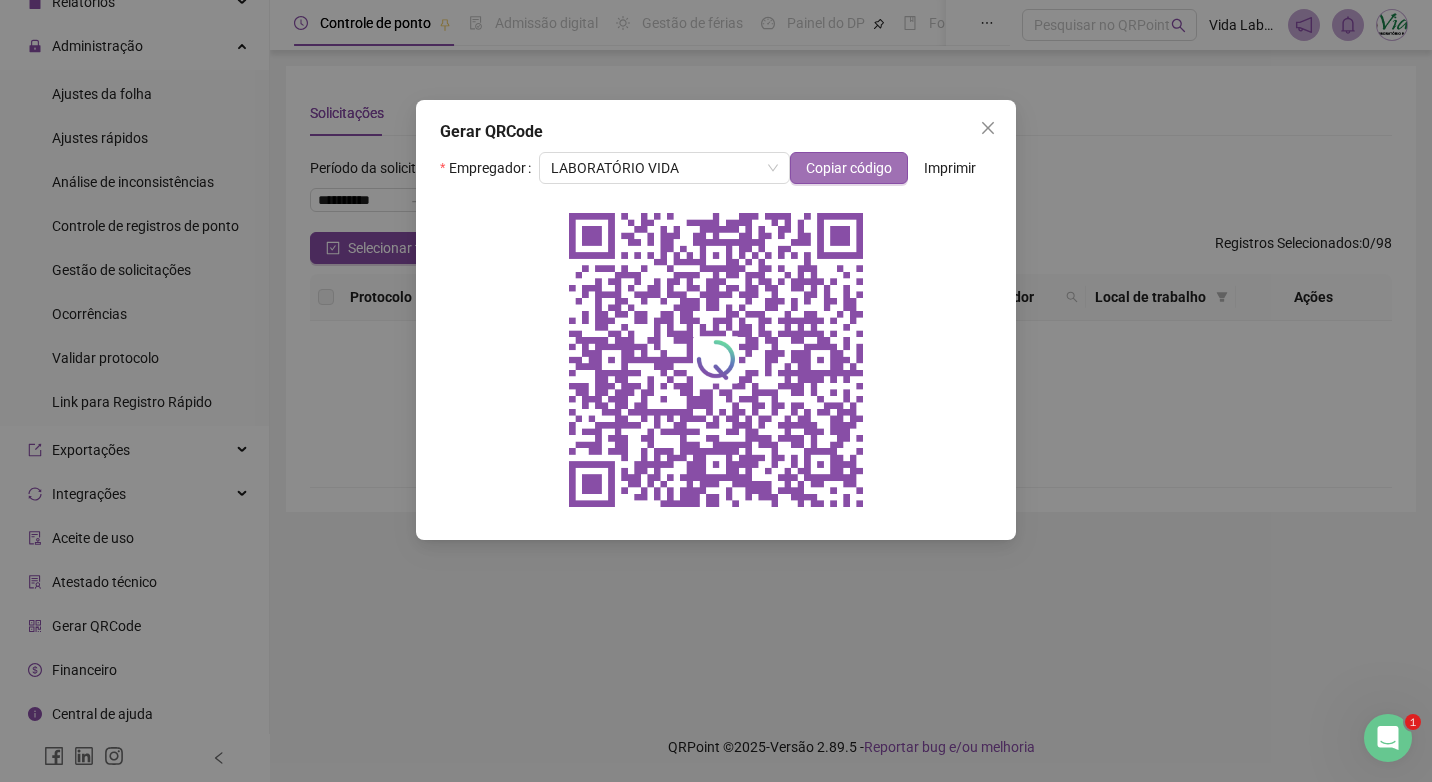 click on "Copiar código" at bounding box center [849, 168] 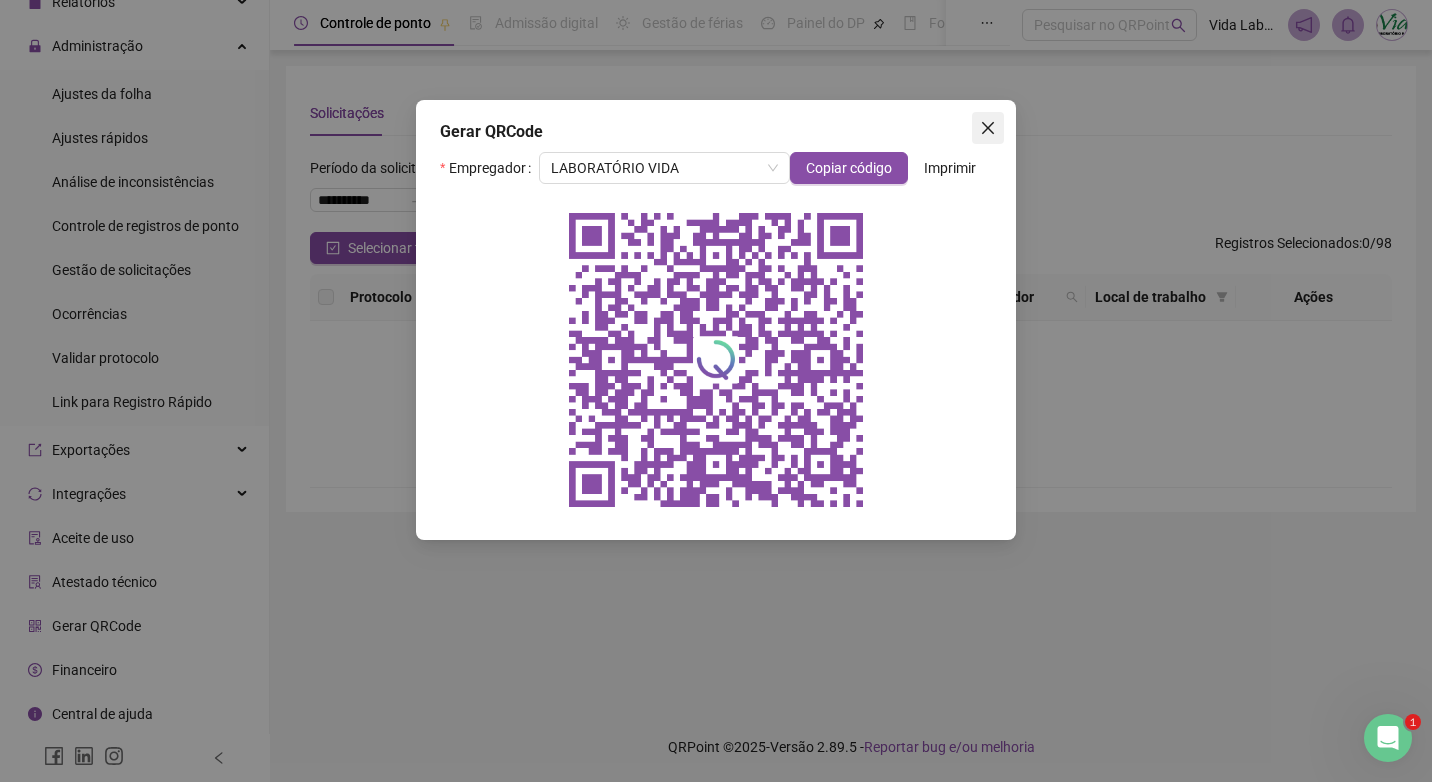 click at bounding box center (988, 128) 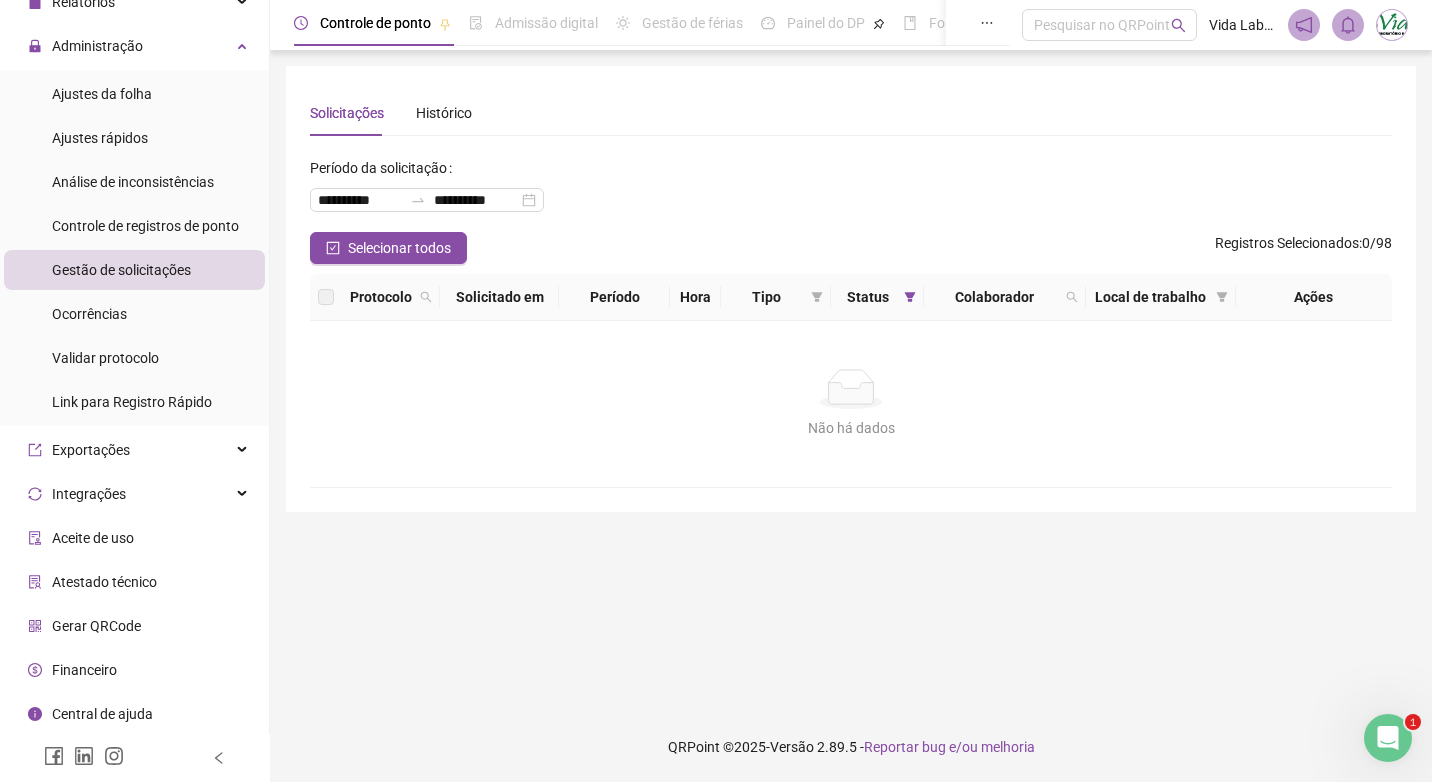 click on "Financeiro" at bounding box center [84, 670] 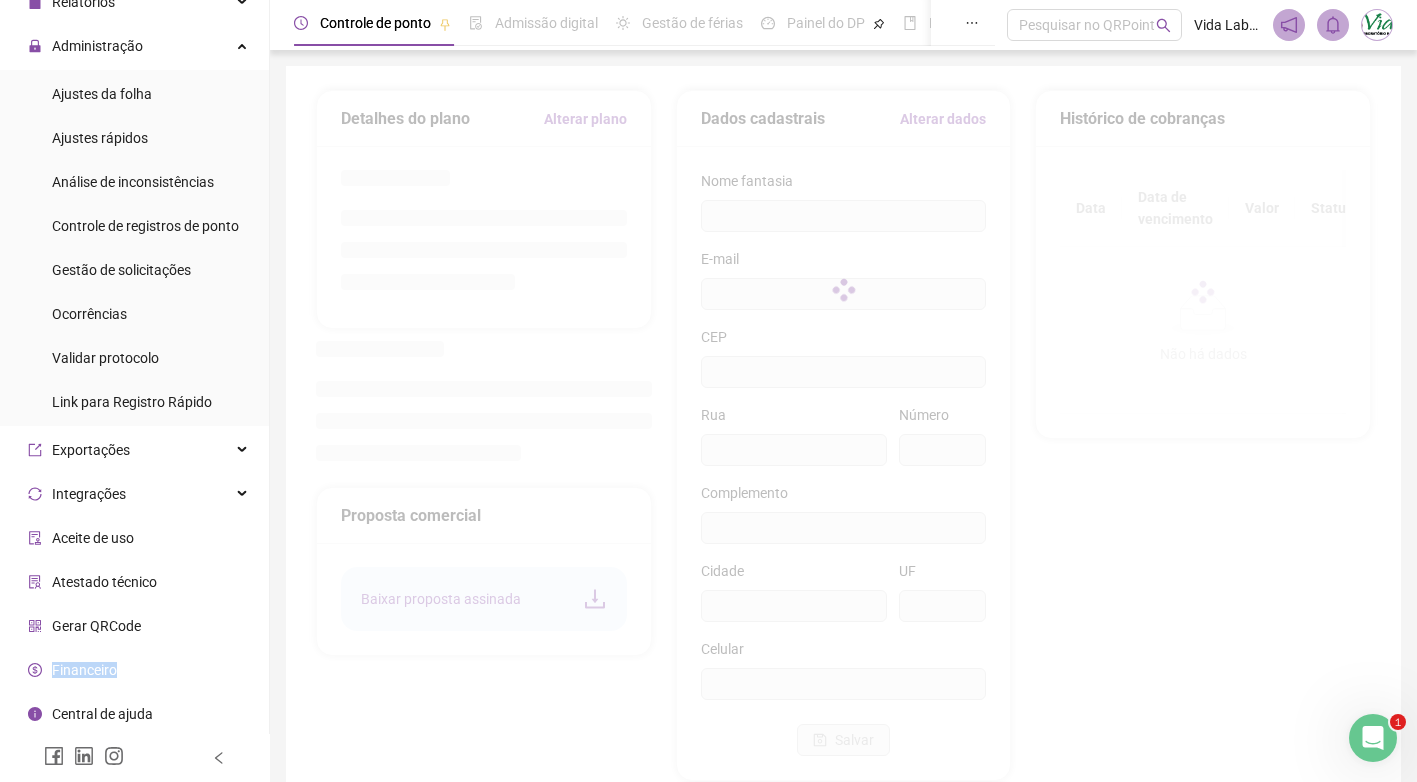 type on "**********" 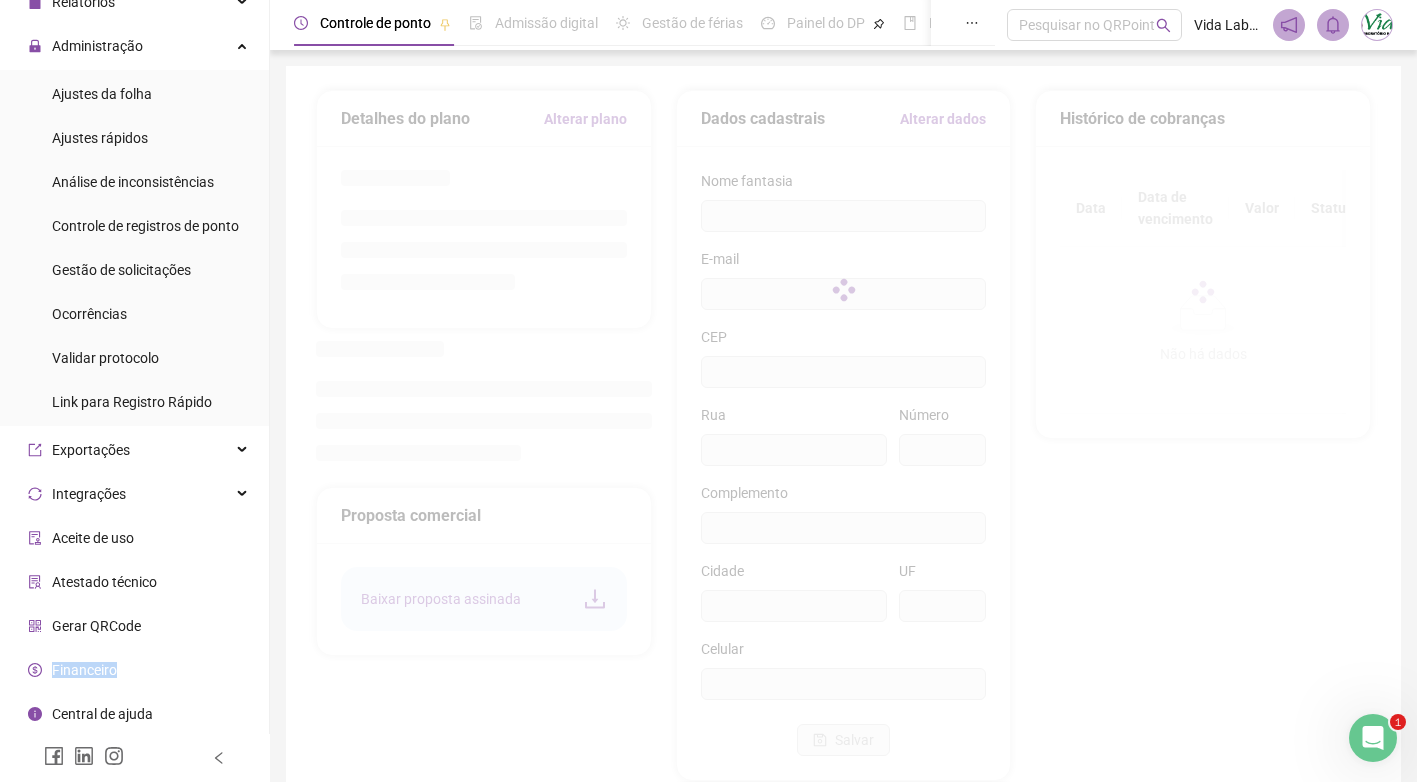 type on "**********" 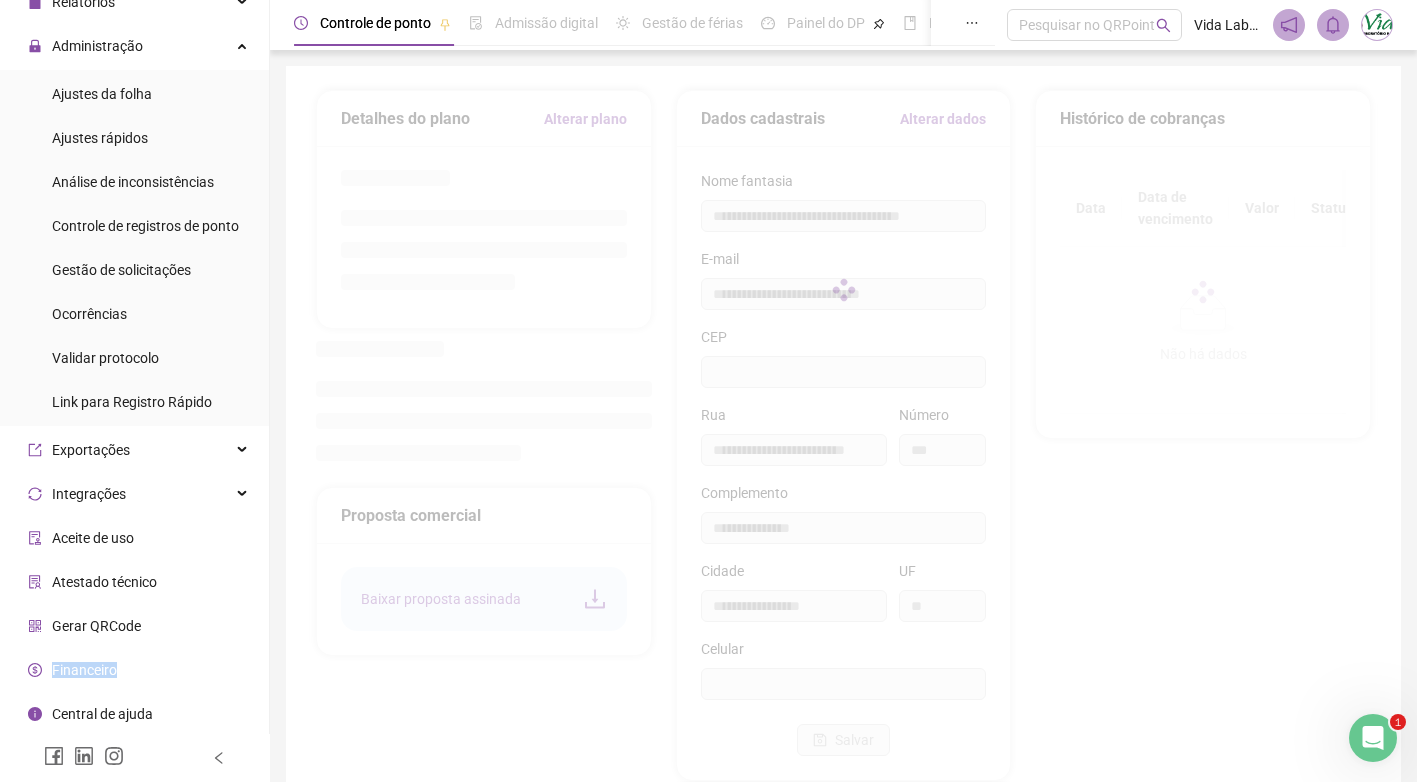 type on "*********" 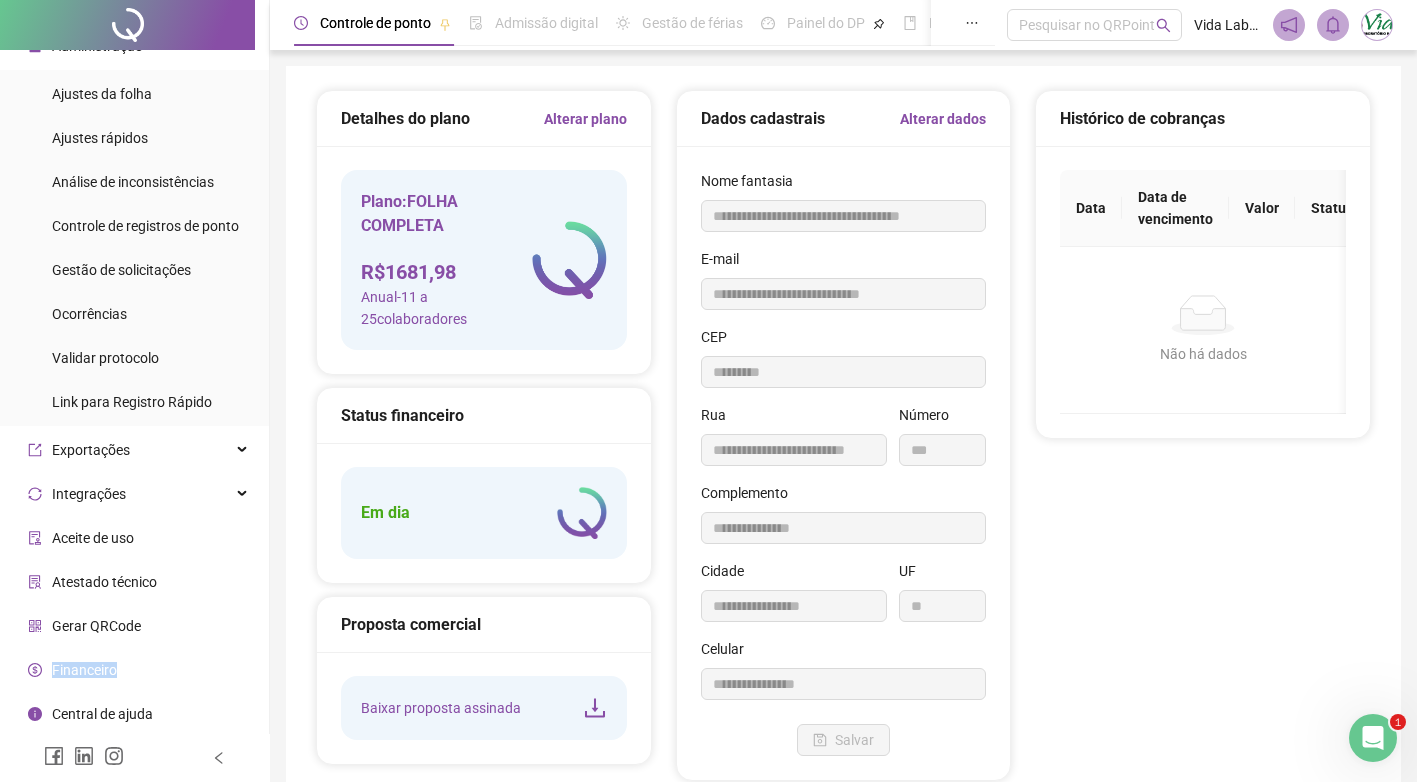 scroll, scrollTop: 109, scrollLeft: 0, axis: vertical 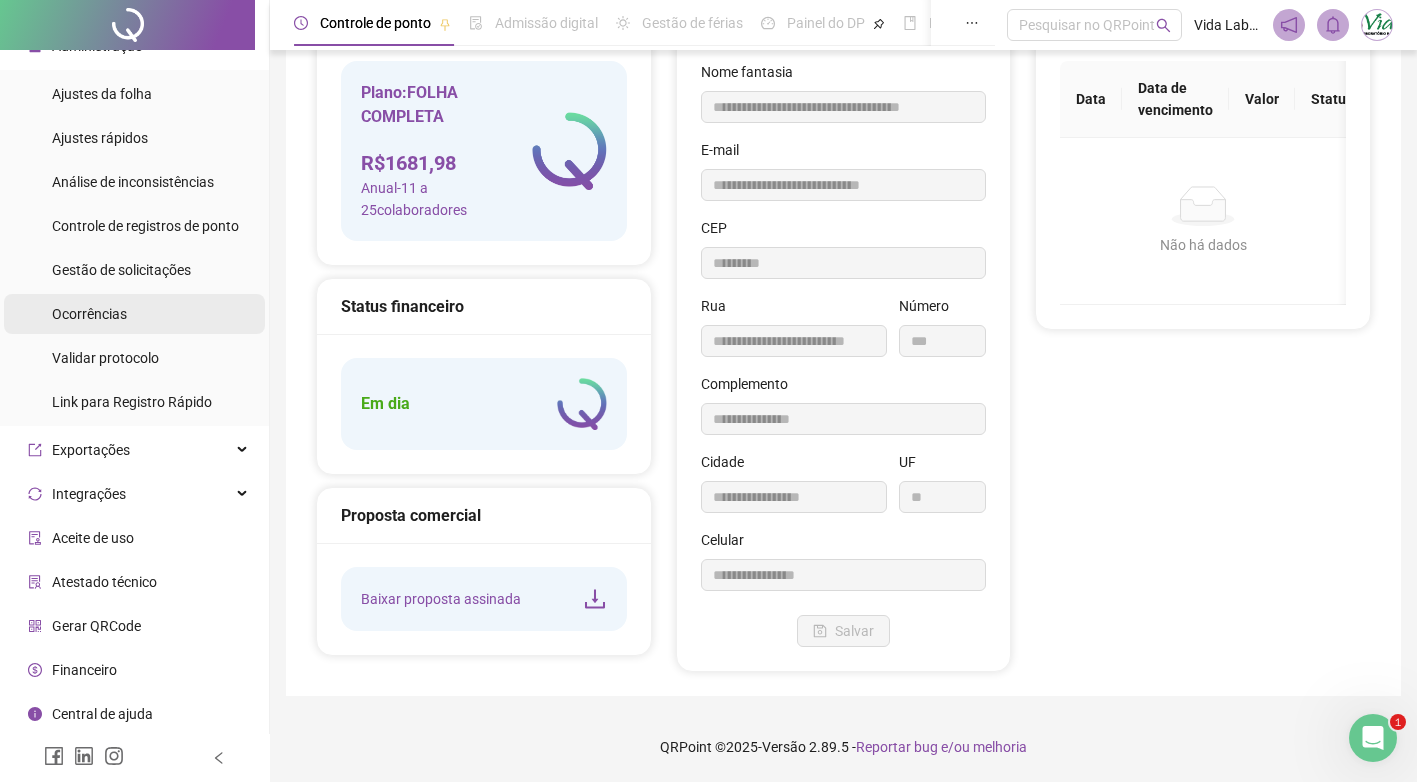 click on "Ocorrências" at bounding box center [89, 314] 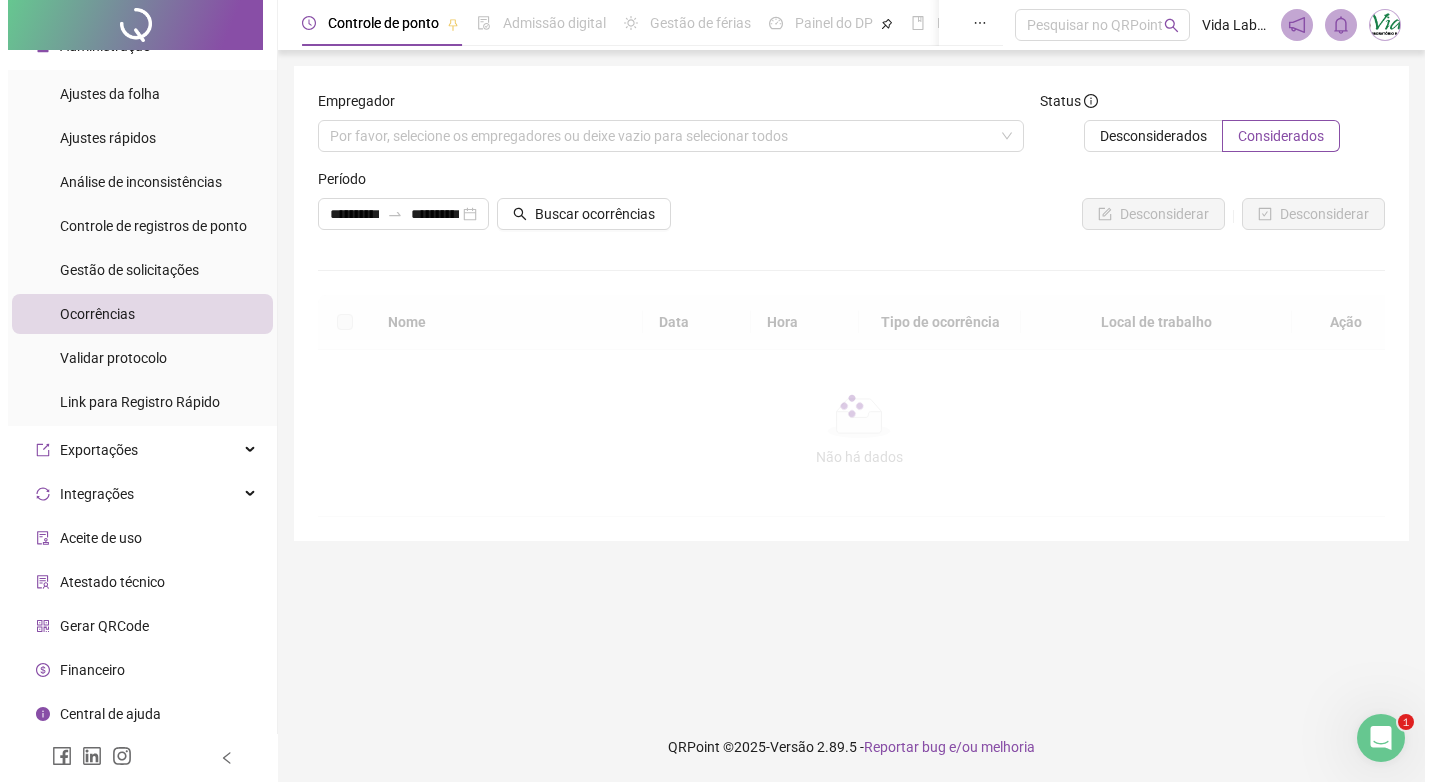 scroll, scrollTop: 0, scrollLeft: 0, axis: both 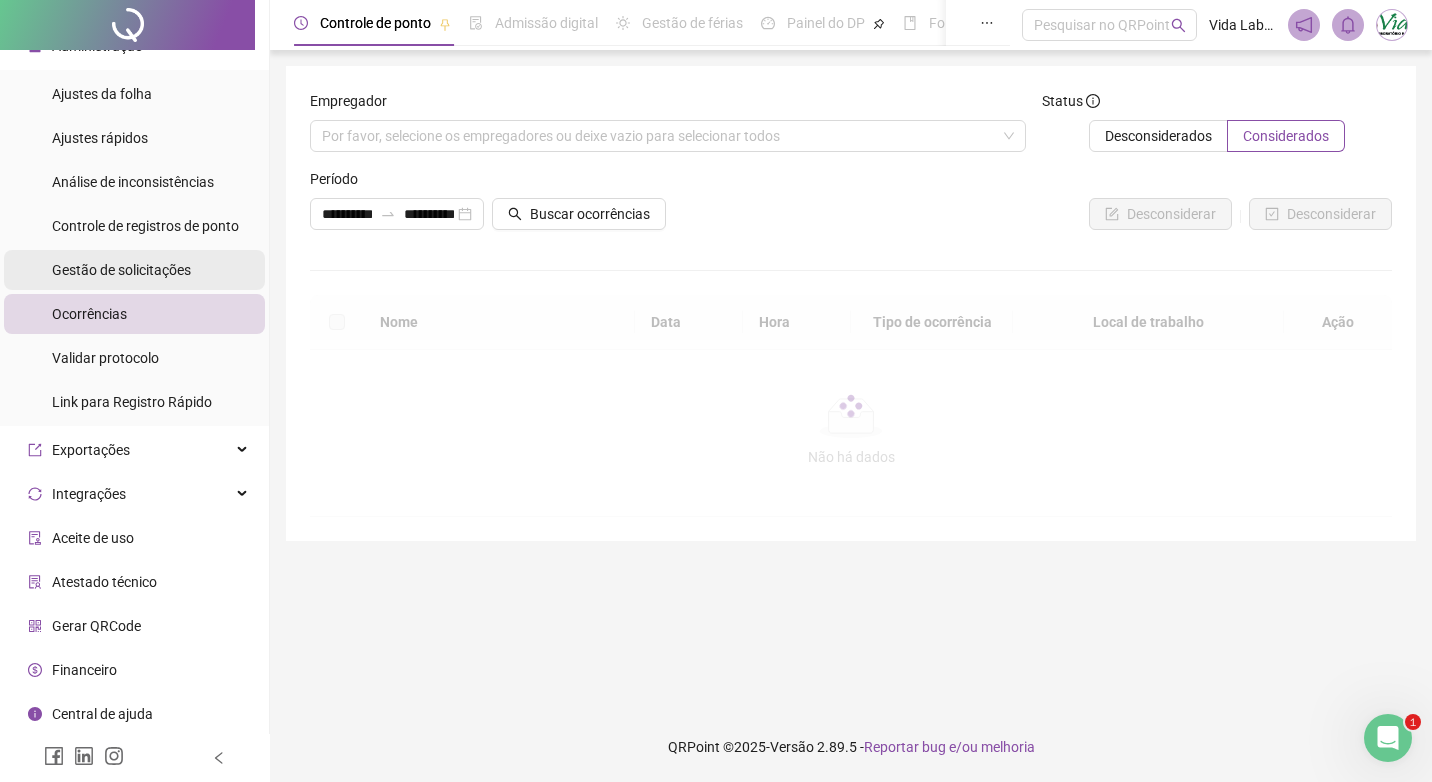 drag, startPoint x: 106, startPoint y: 320, endPoint x: 94, endPoint y: 272, distance: 49.47727 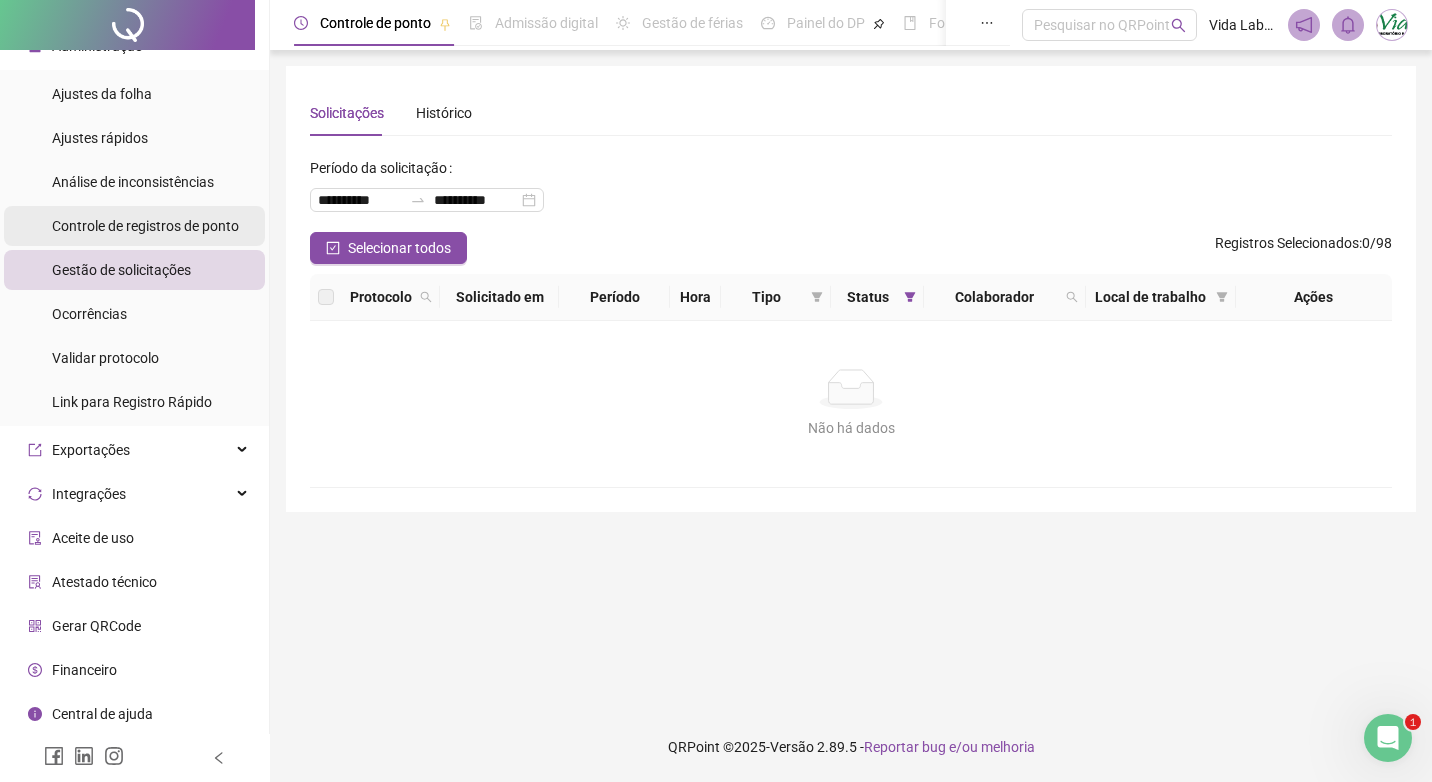 click on "Controle de registros de ponto" at bounding box center [145, 226] 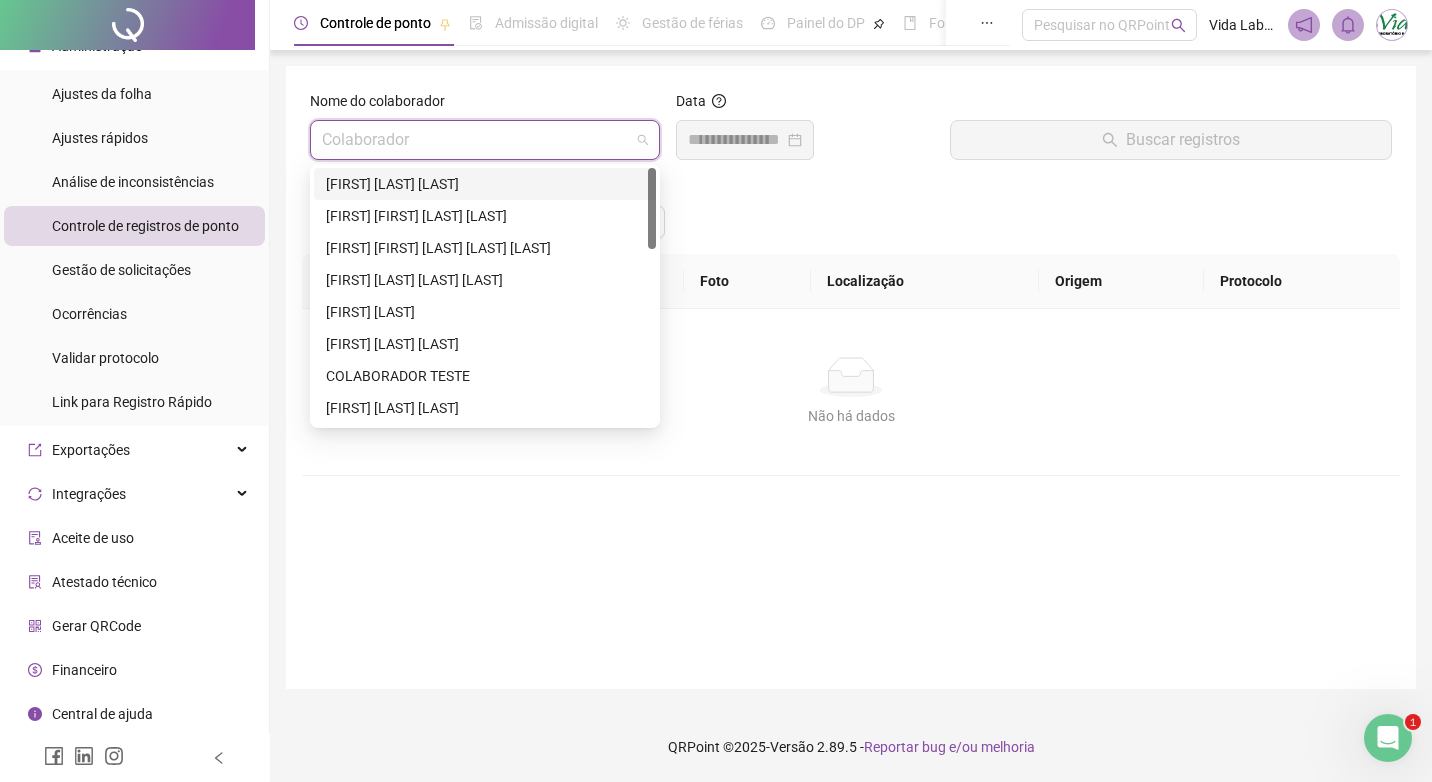 click at bounding box center [476, 140] 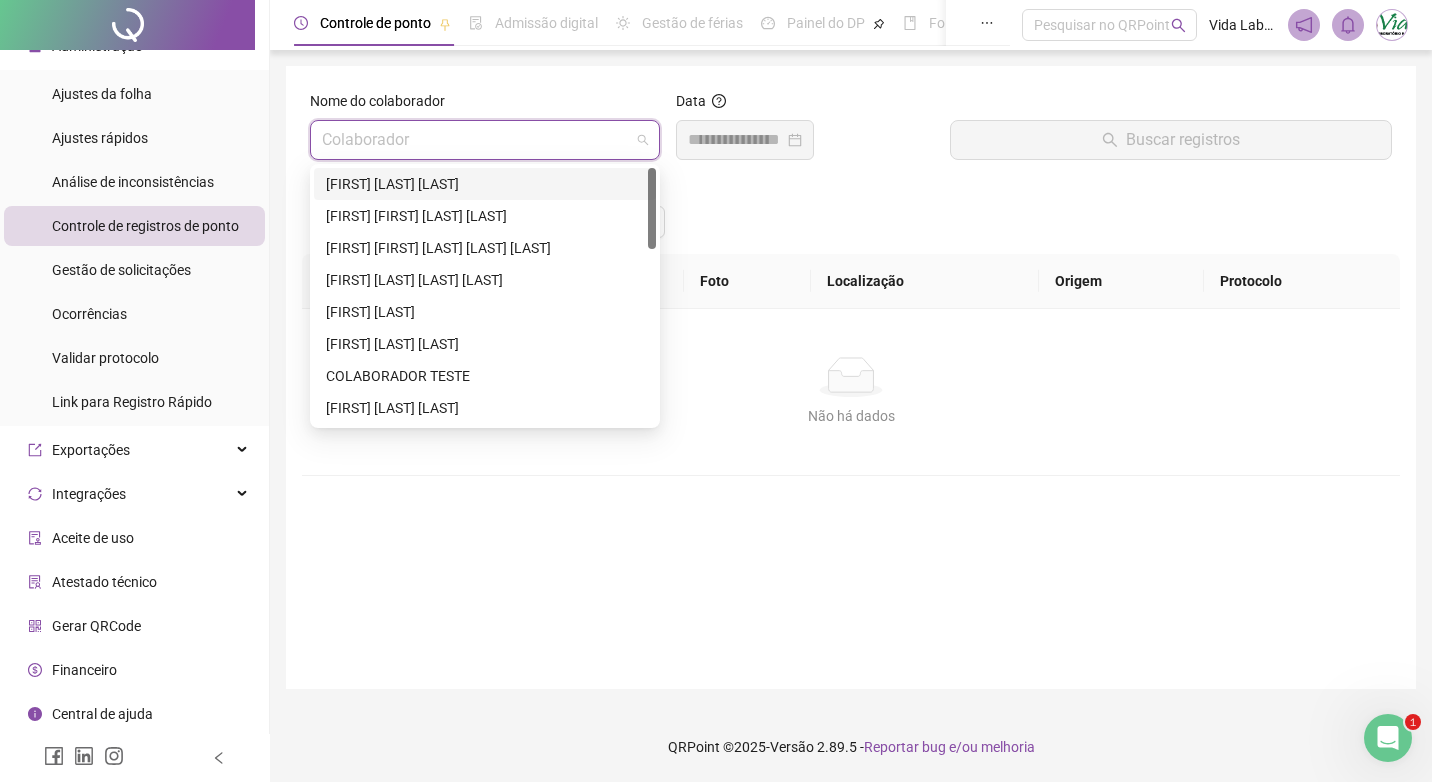 click at bounding box center (476, 140) 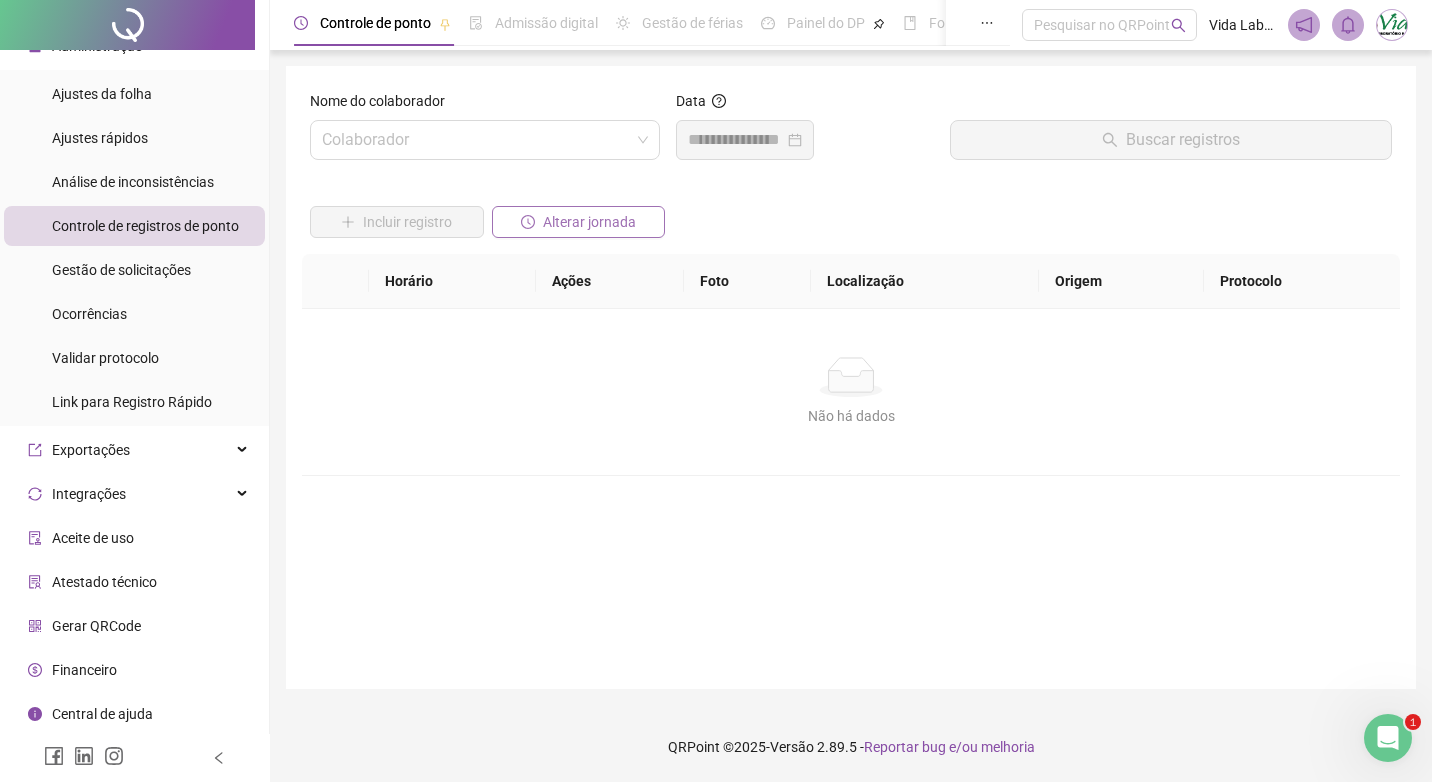 click on "Alterar jornada" at bounding box center [589, 222] 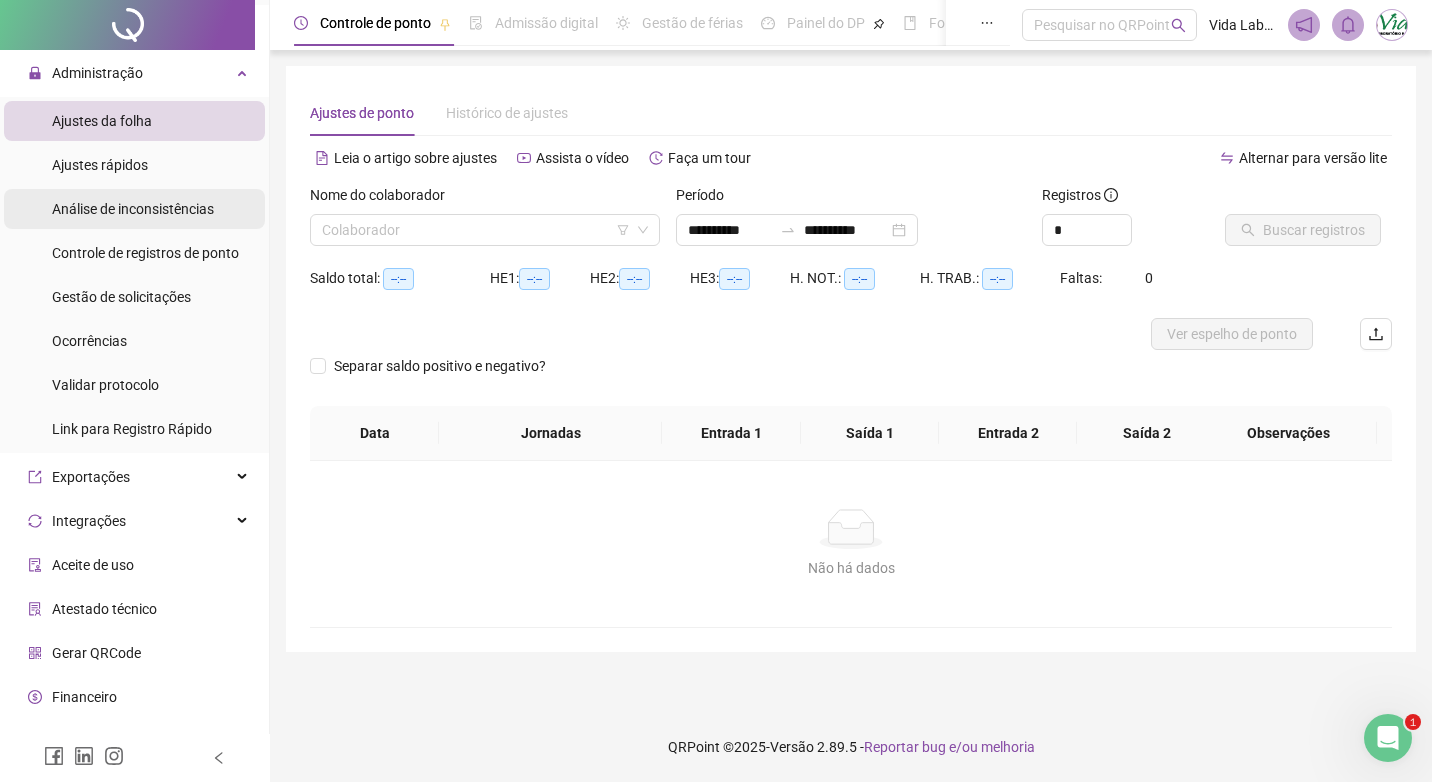scroll, scrollTop: 476, scrollLeft: 0, axis: vertical 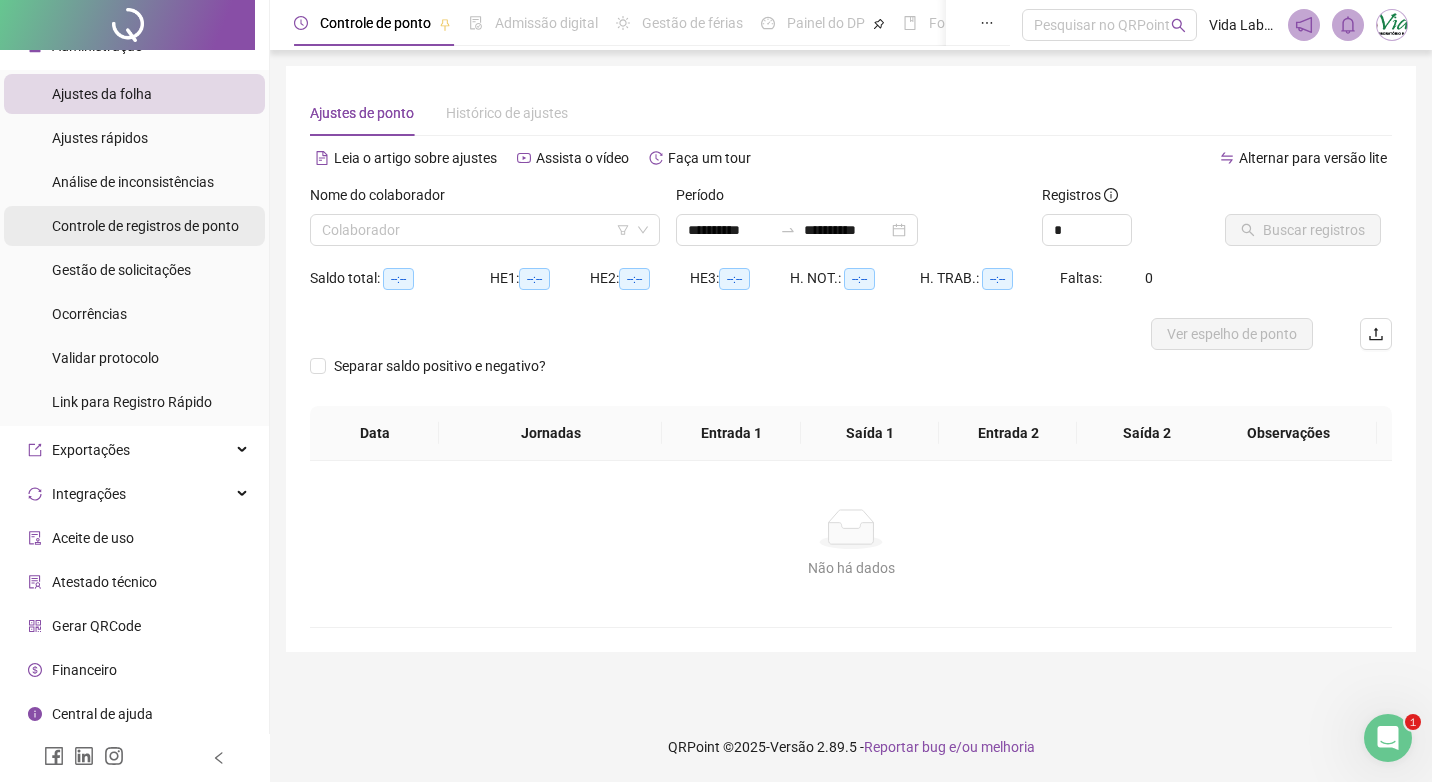 click on "Controle de registros de ponto" at bounding box center (145, 226) 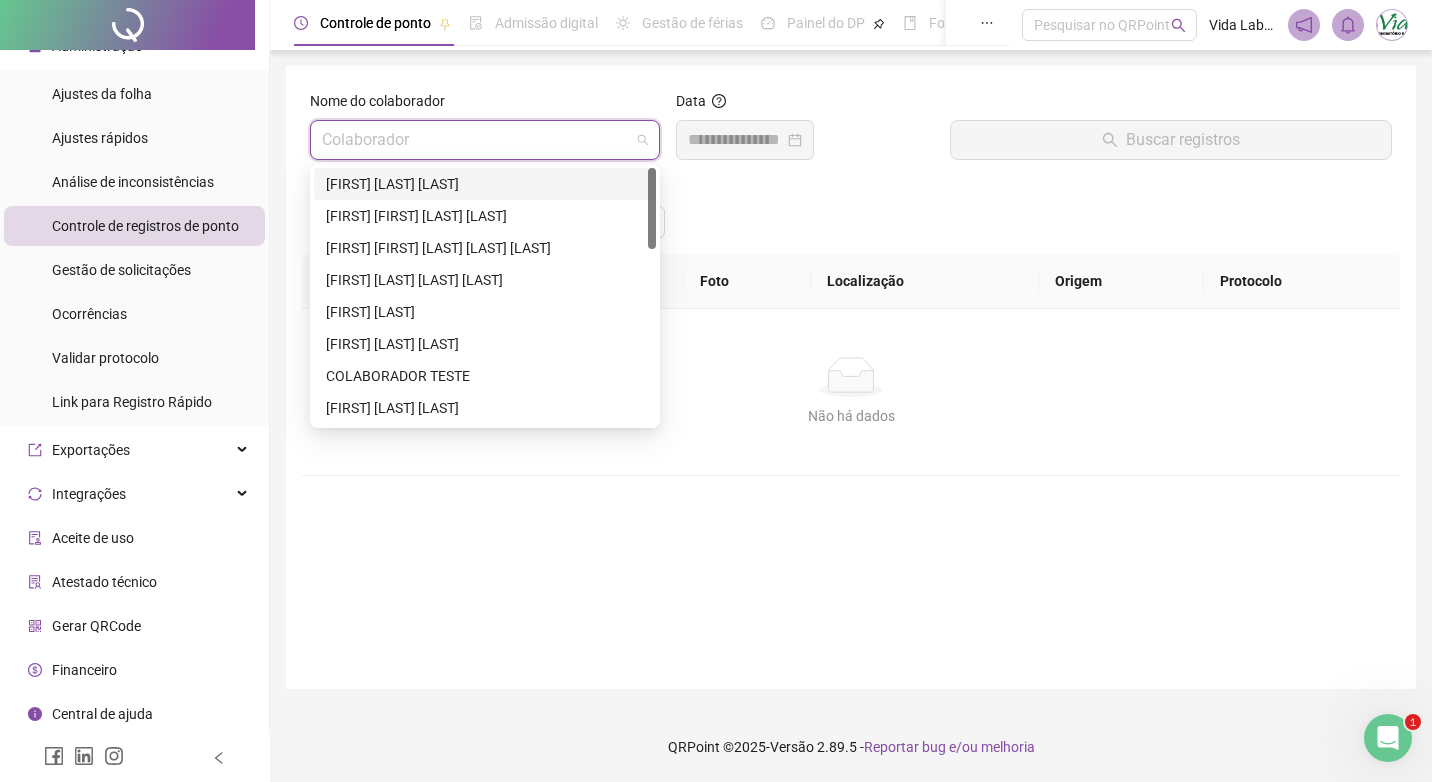 click at bounding box center (476, 140) 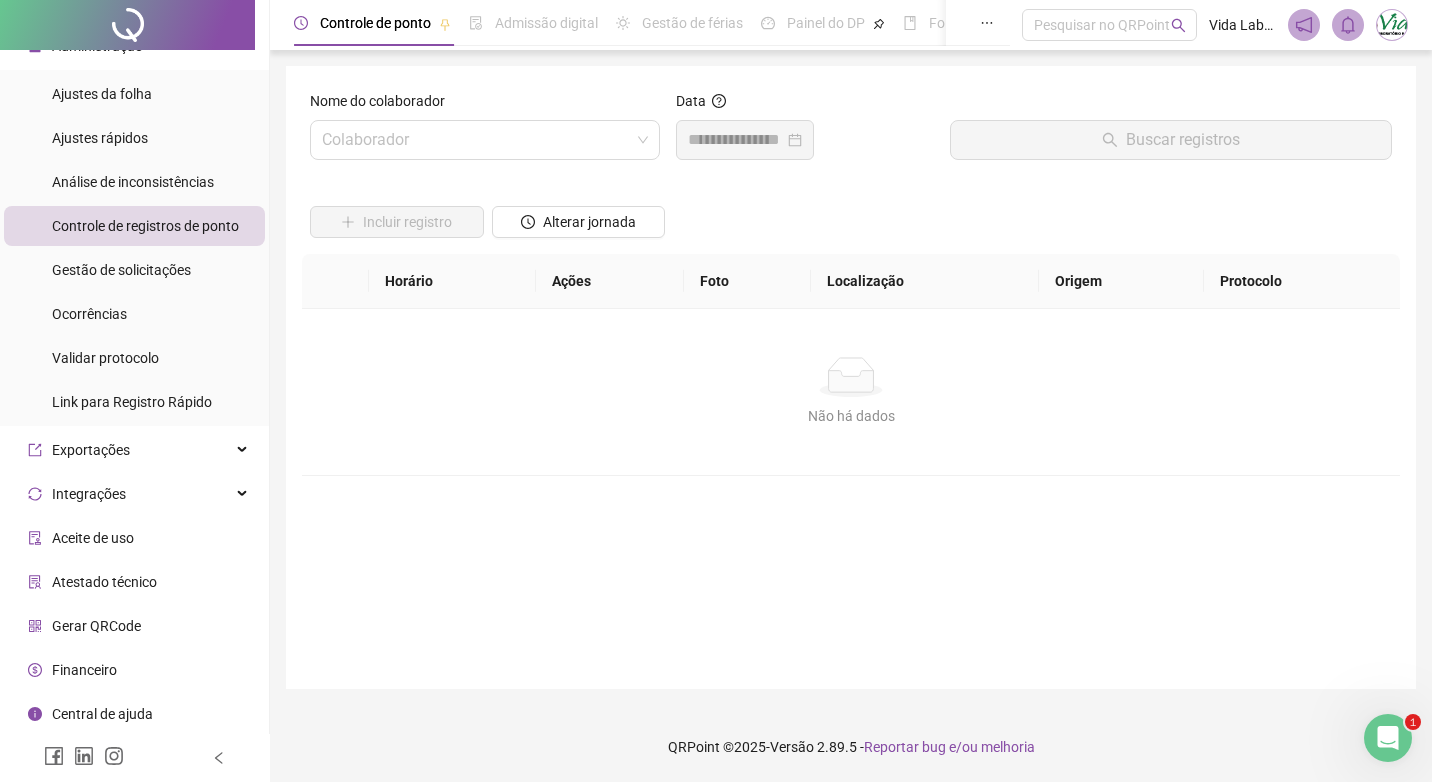 click on "Incluir registro   Alterar jornada" at bounding box center (851, 215) 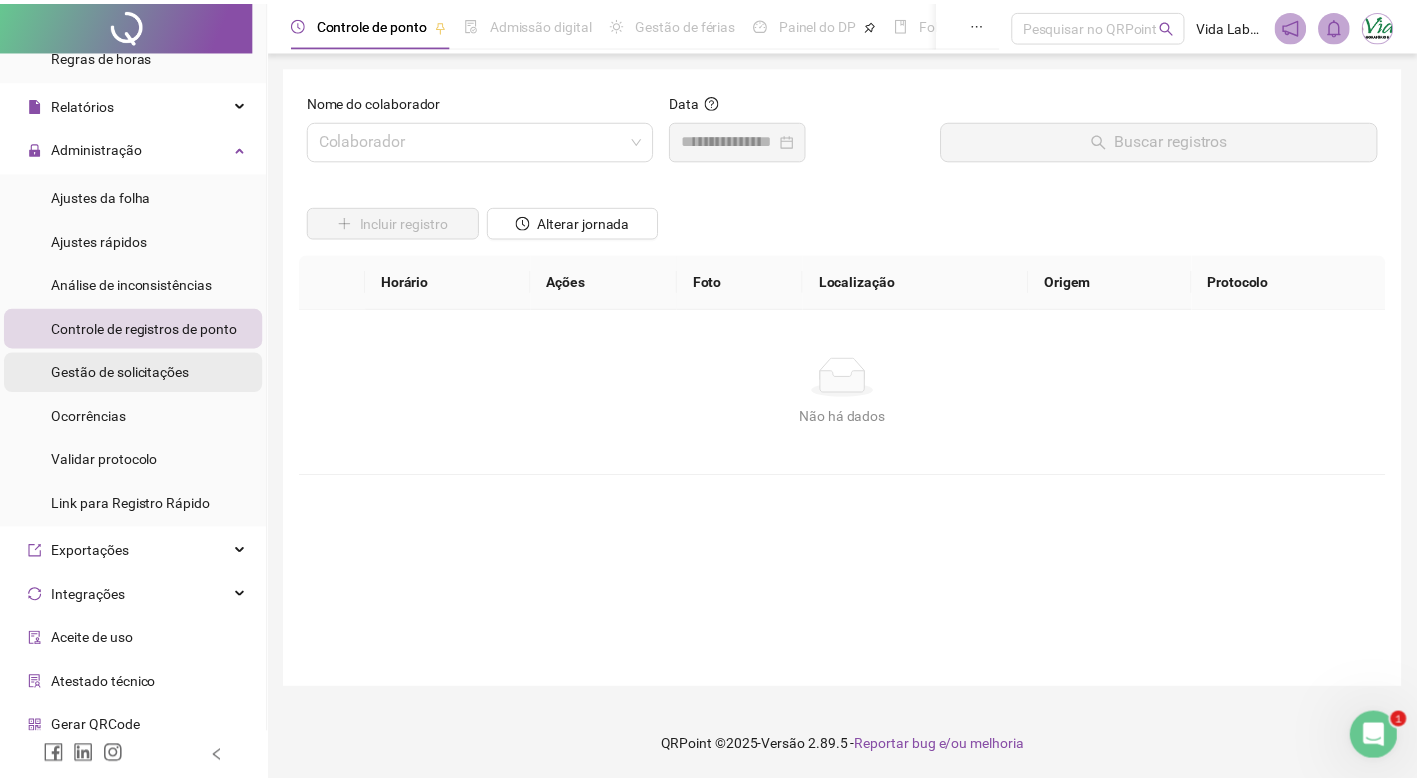 scroll, scrollTop: 276, scrollLeft: 0, axis: vertical 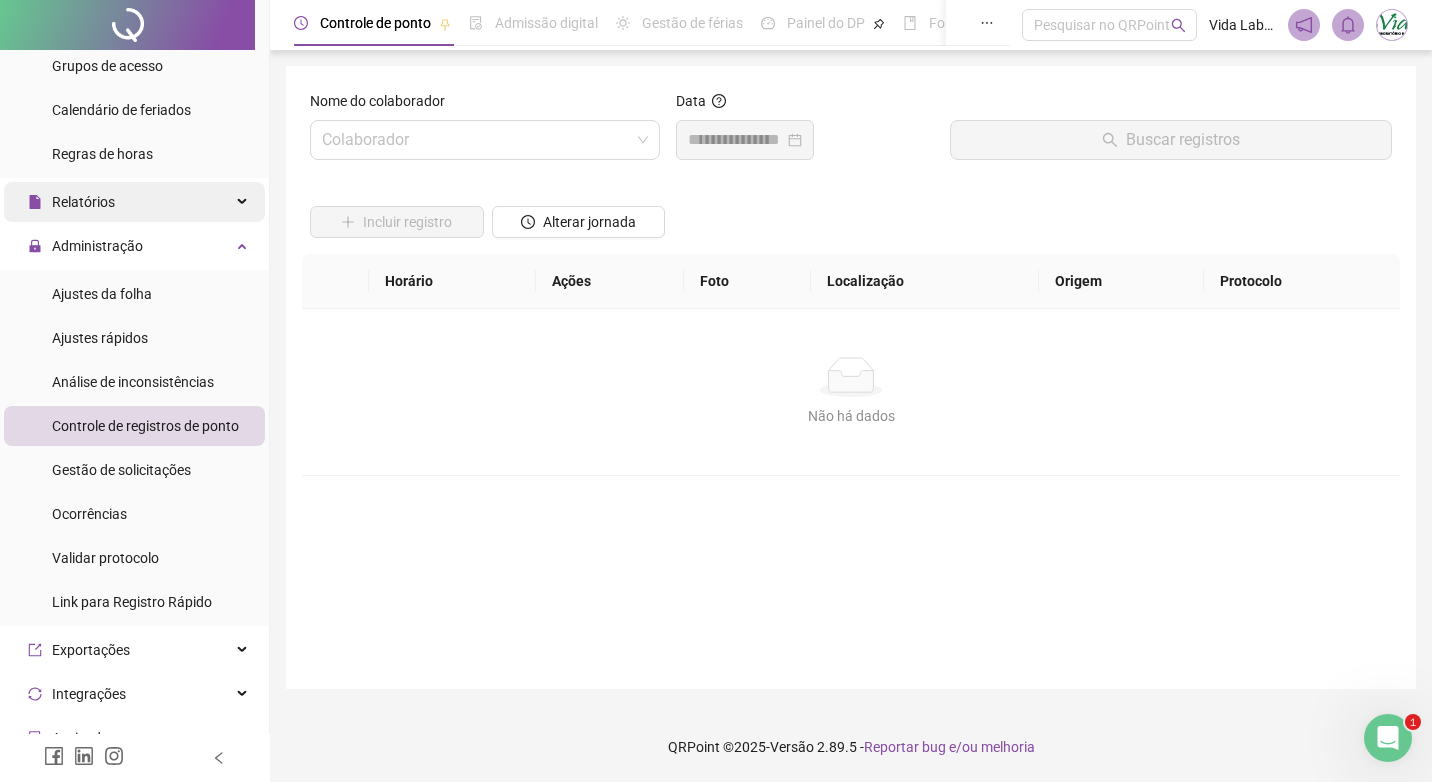 click on "Relatórios" at bounding box center [134, 202] 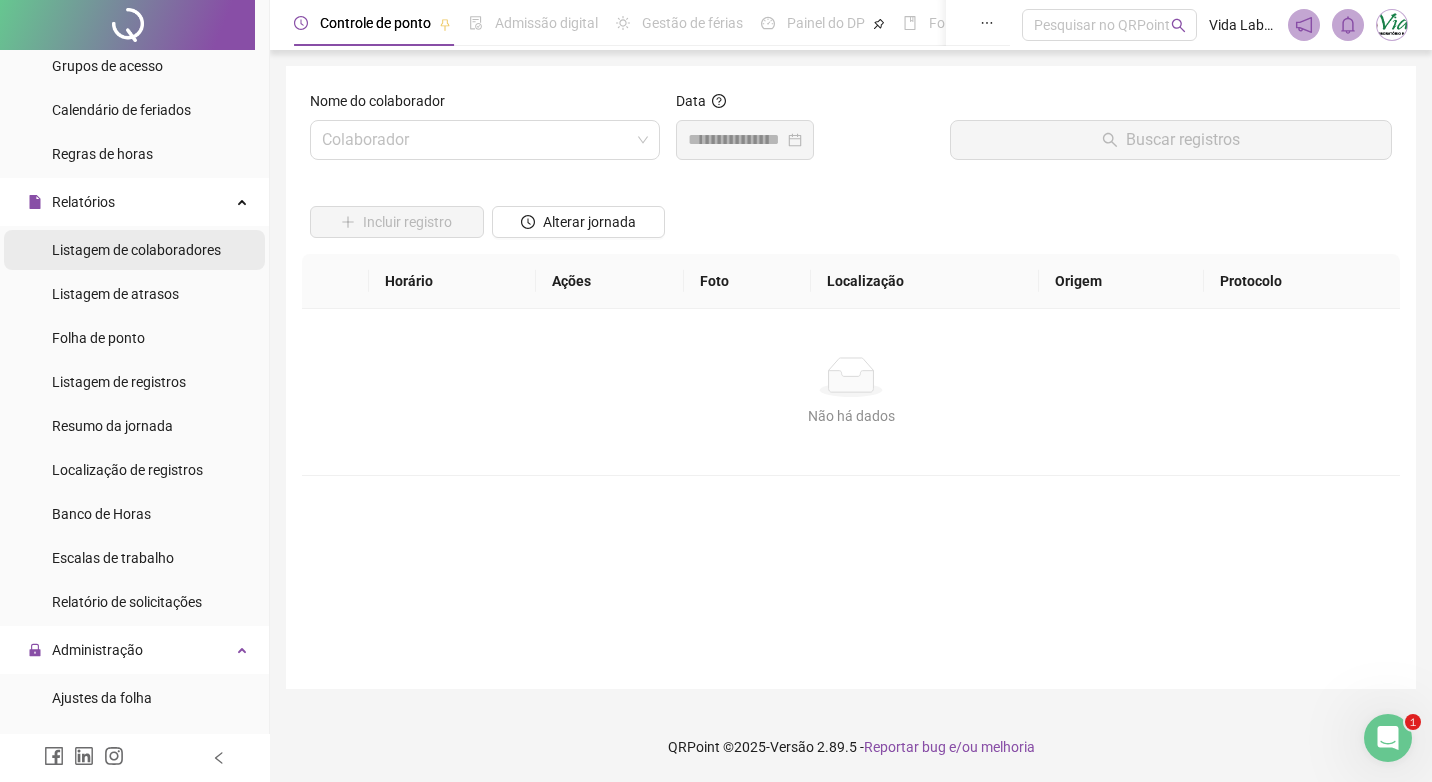 click on "Listagem de colaboradores" at bounding box center (136, 250) 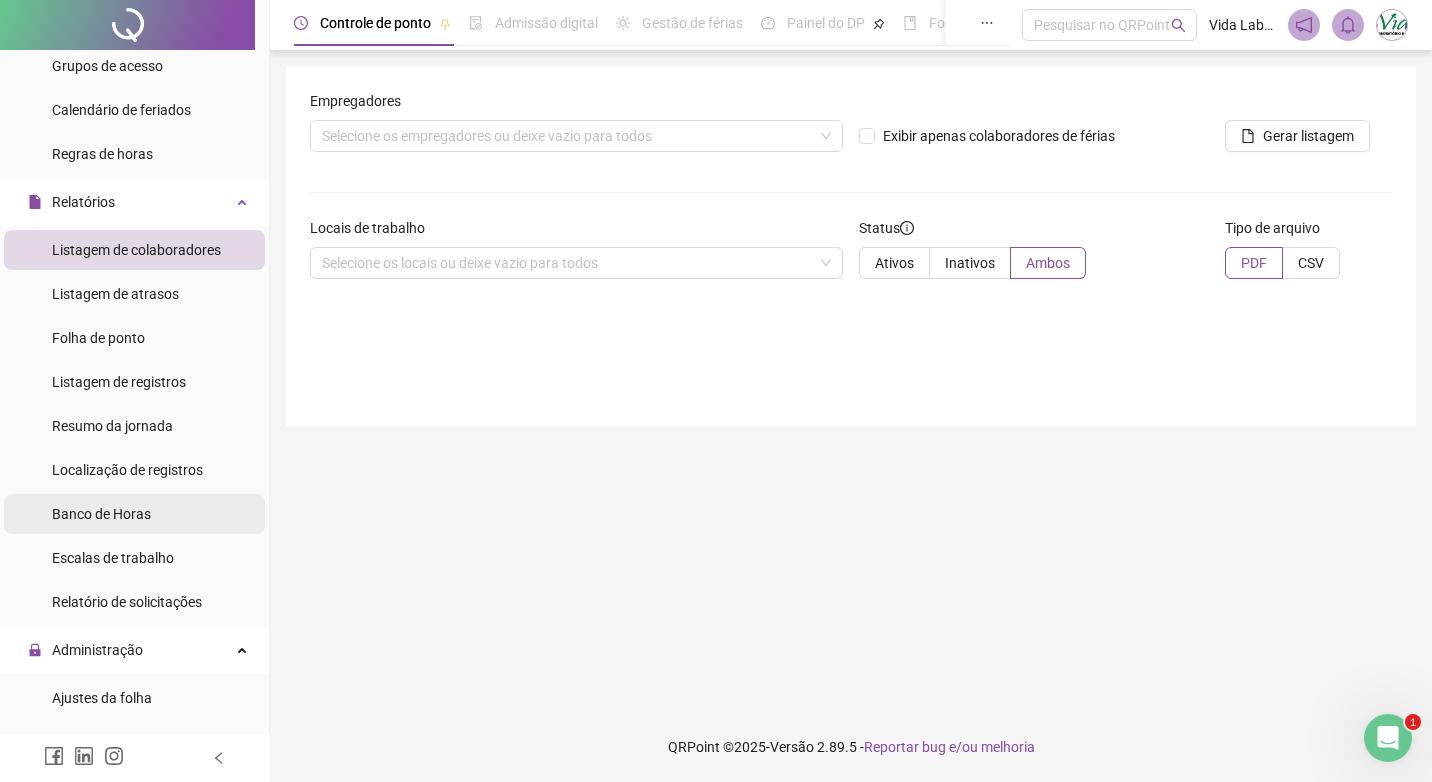 click on "Banco de Horas" at bounding box center (101, 514) 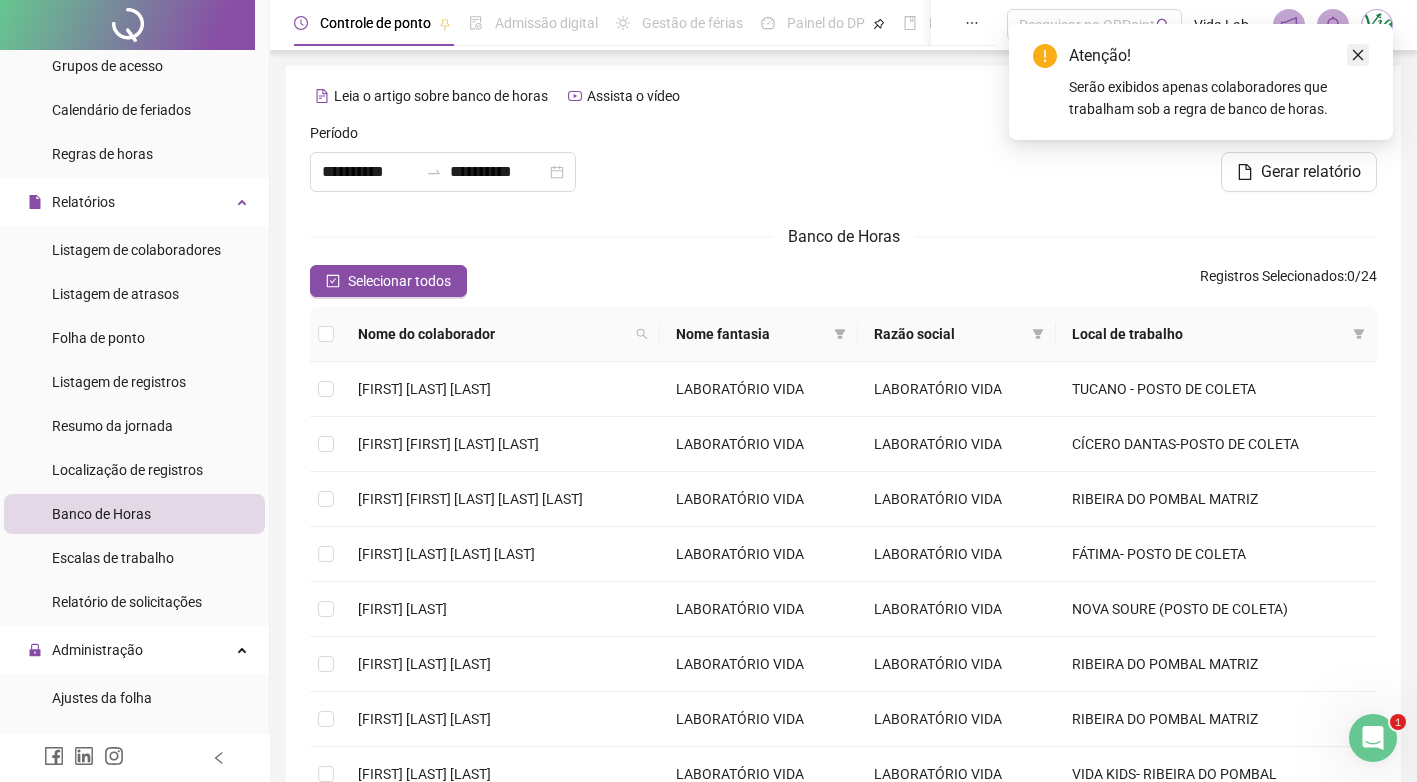click 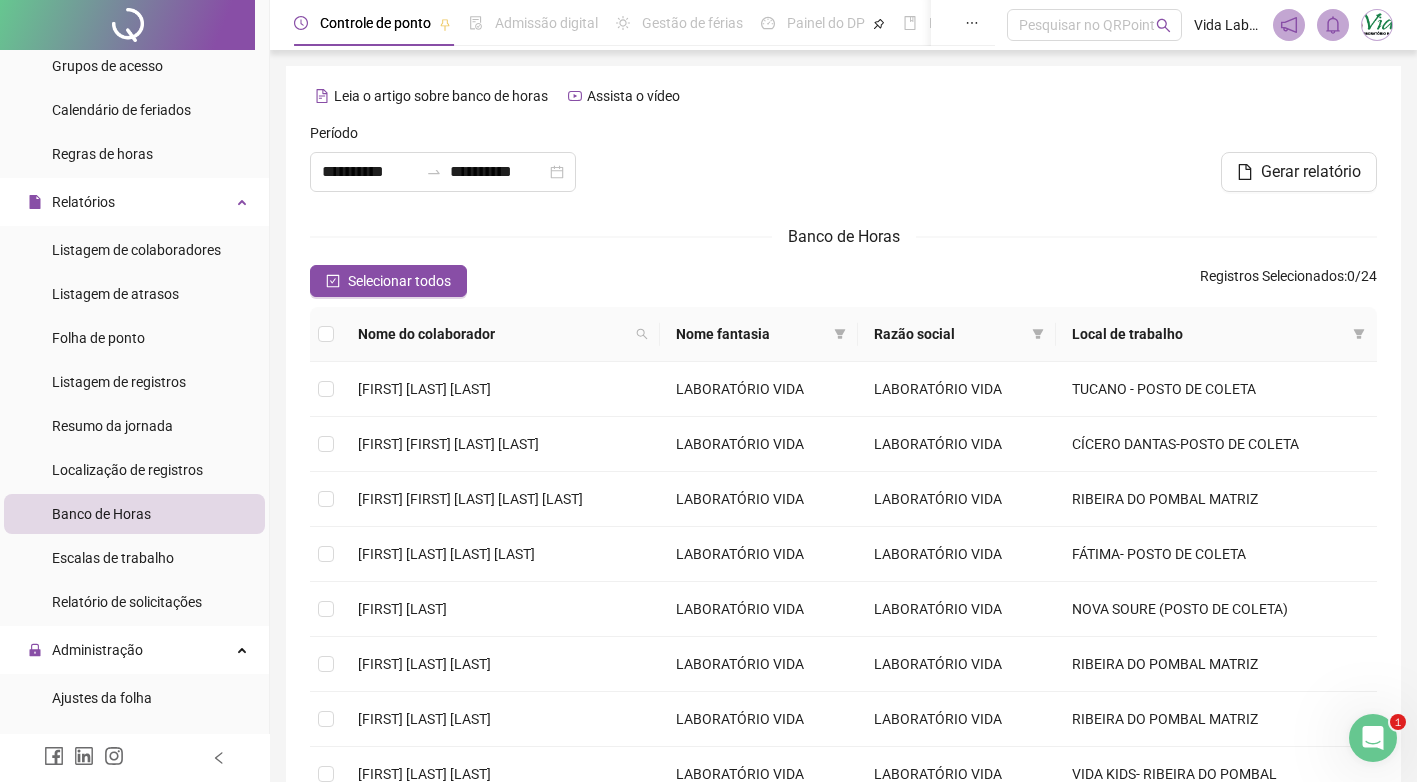 click at bounding box center [843, 165] 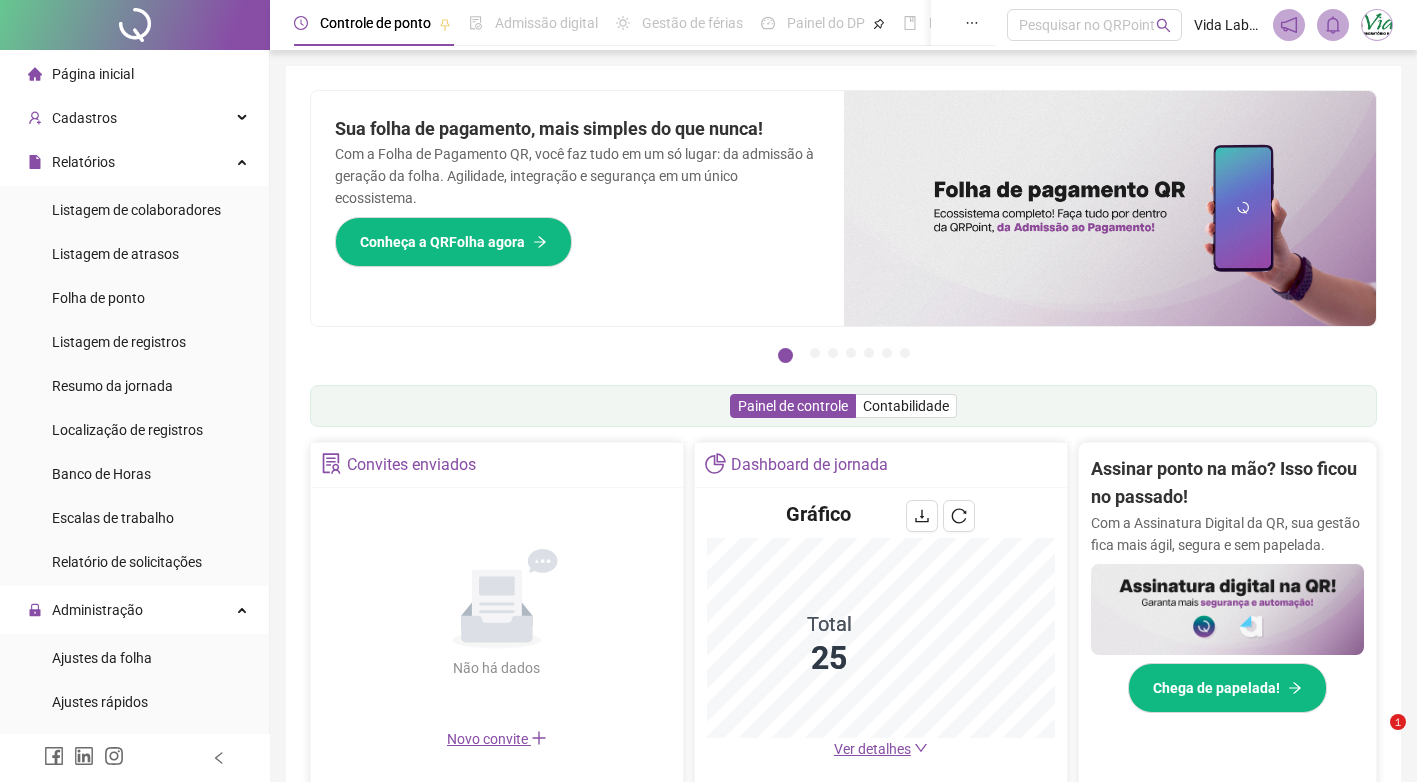 scroll, scrollTop: 0, scrollLeft: 0, axis: both 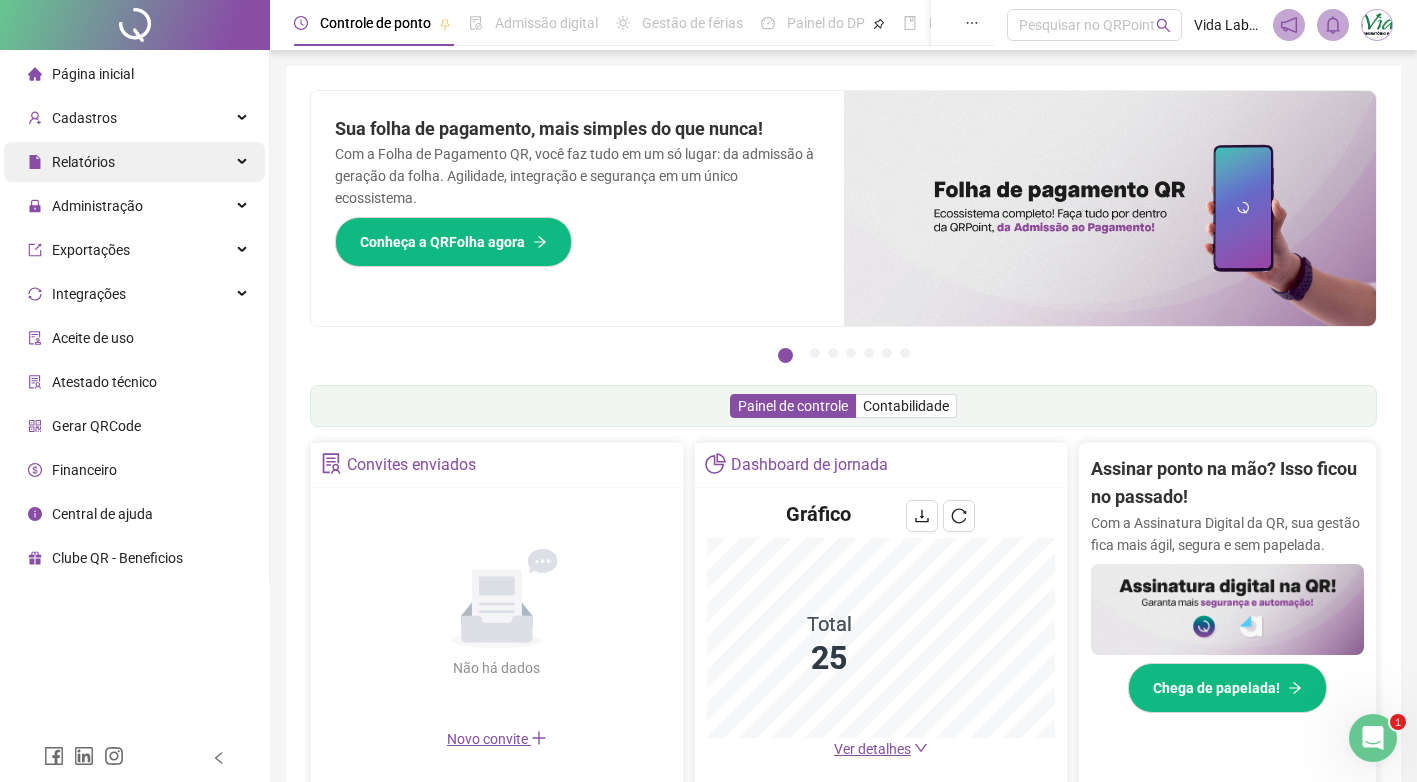 click on "Relatórios" at bounding box center (83, 162) 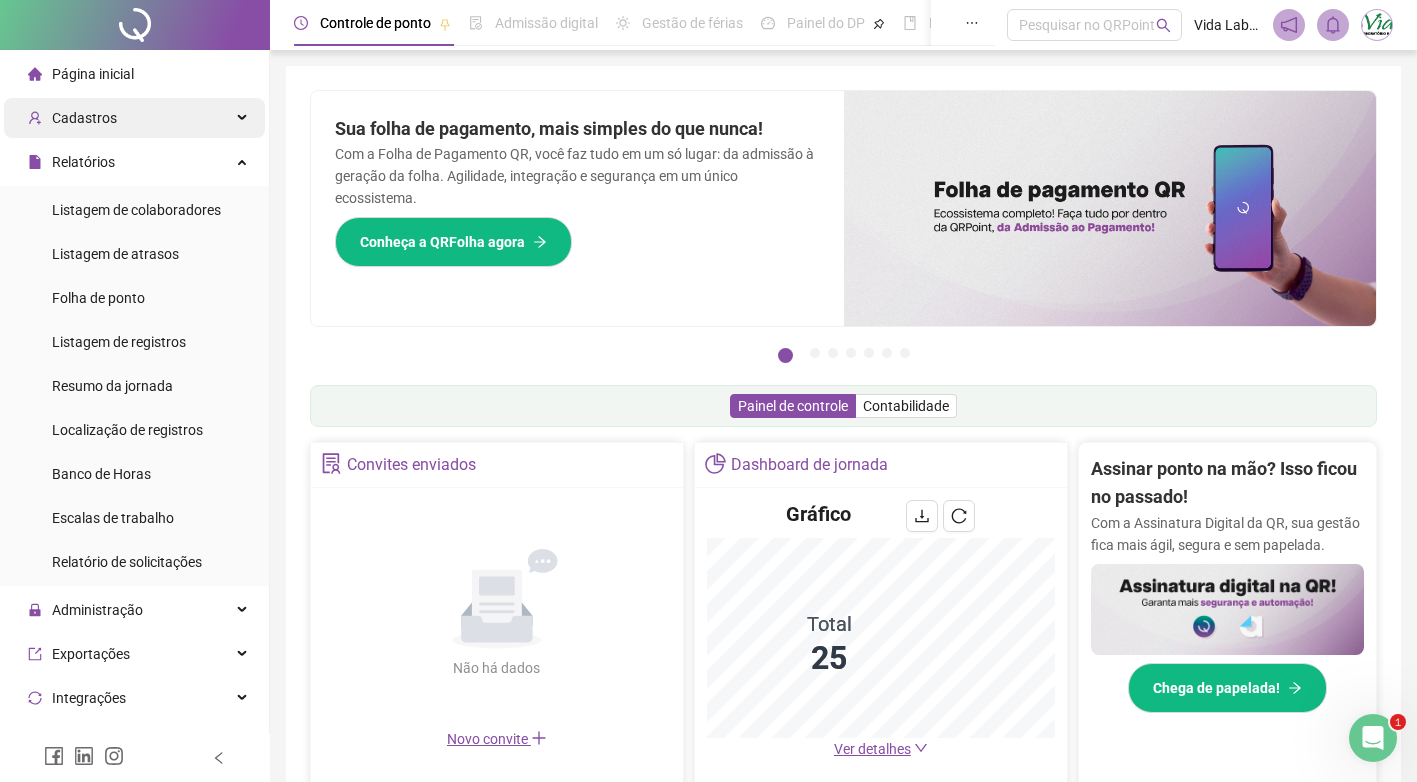click on "Cadastros" at bounding box center (84, 118) 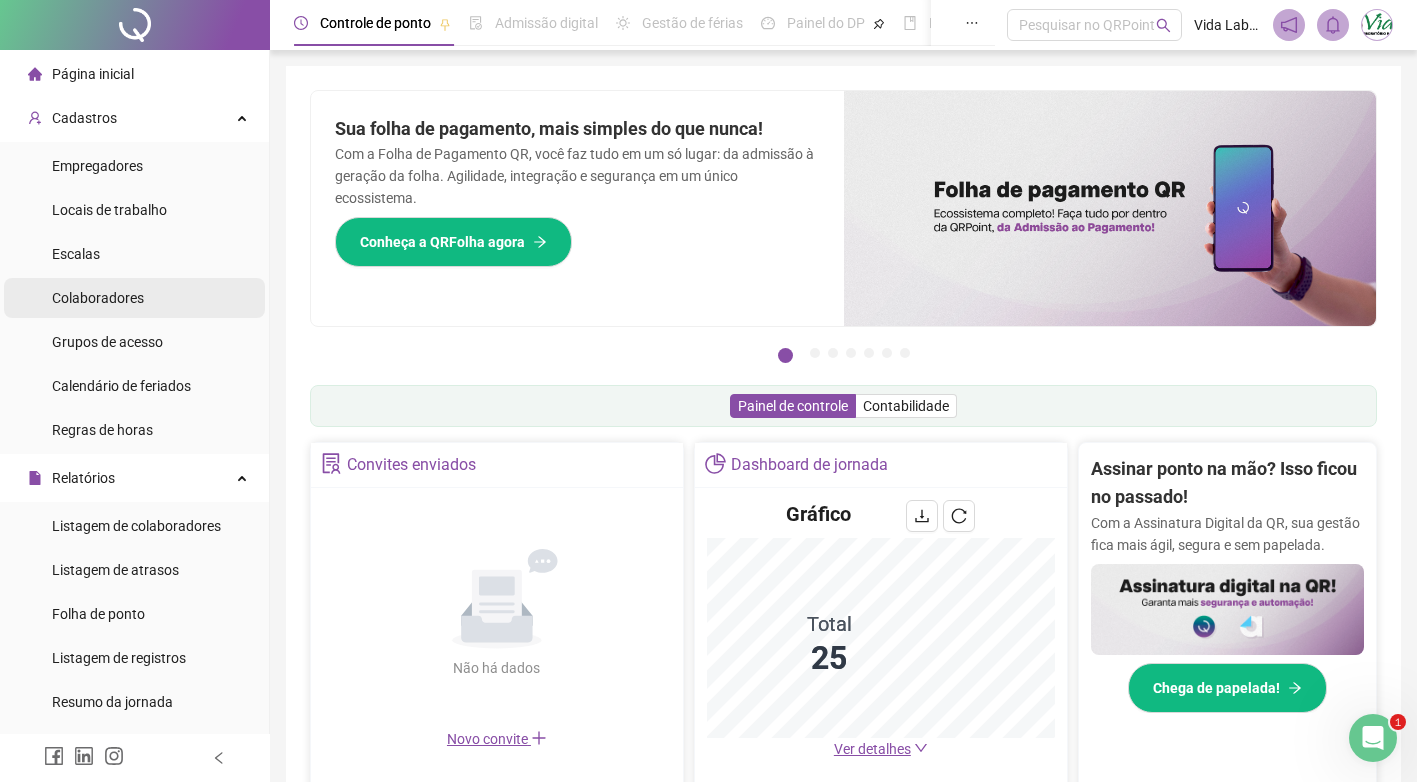 click on "Colaboradores" at bounding box center [98, 298] 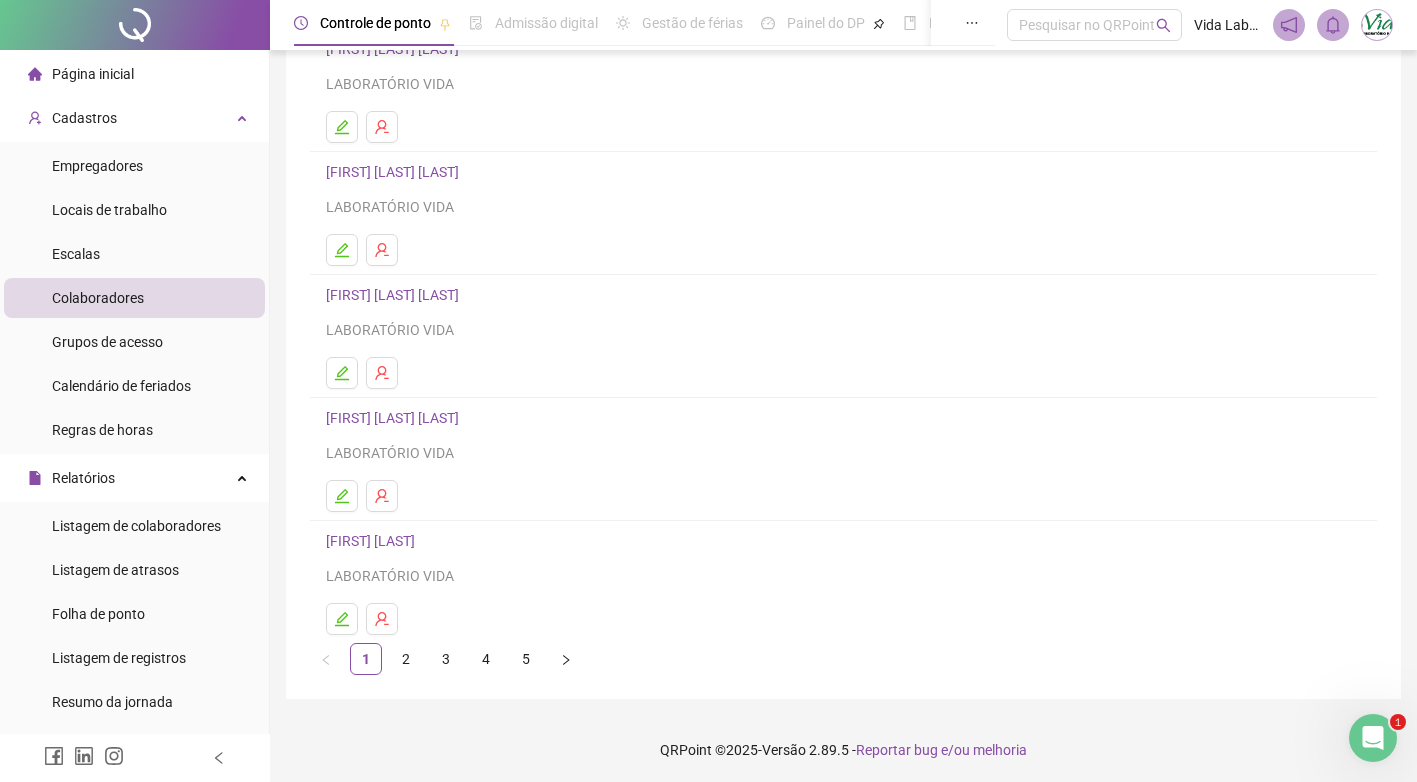 scroll, scrollTop: 185, scrollLeft: 0, axis: vertical 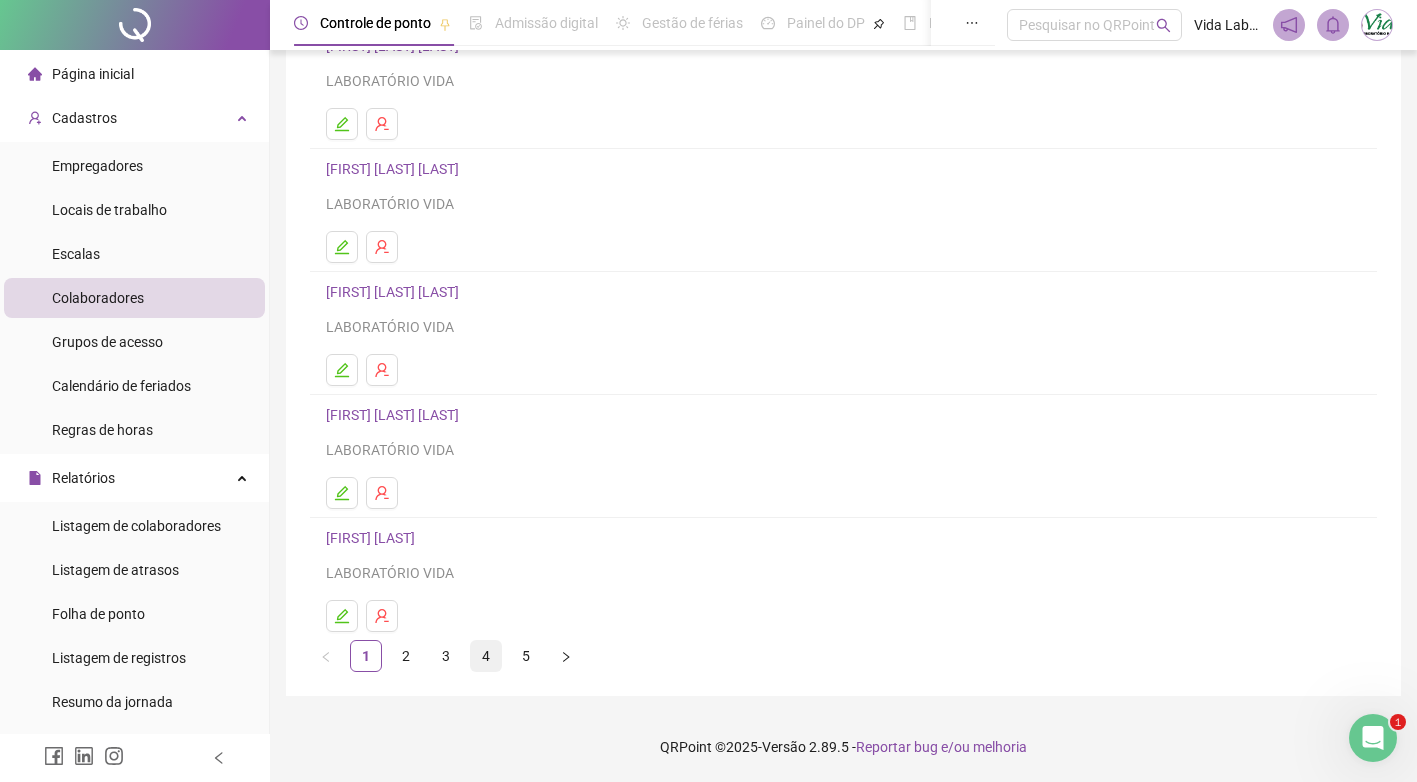 click on "4" at bounding box center (486, 656) 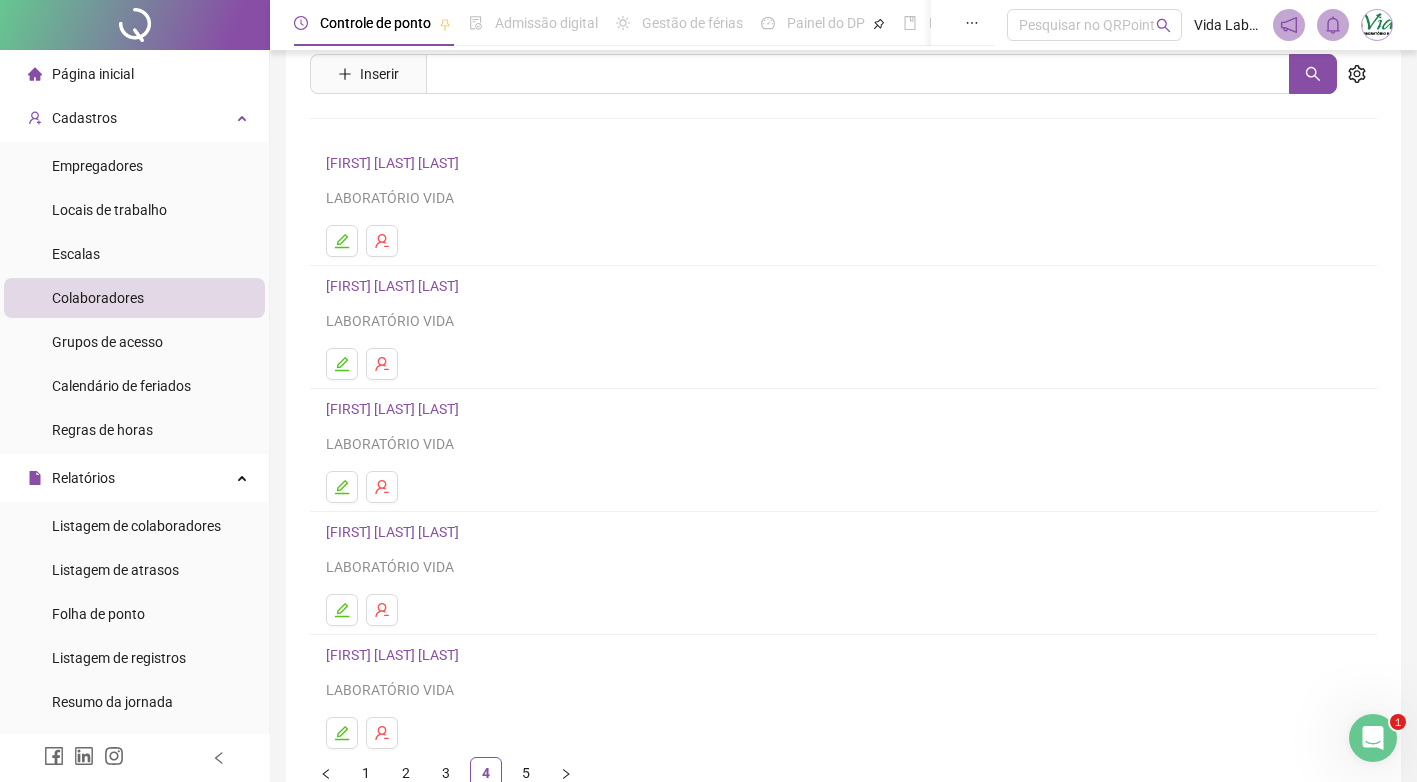 scroll, scrollTop: 185, scrollLeft: 0, axis: vertical 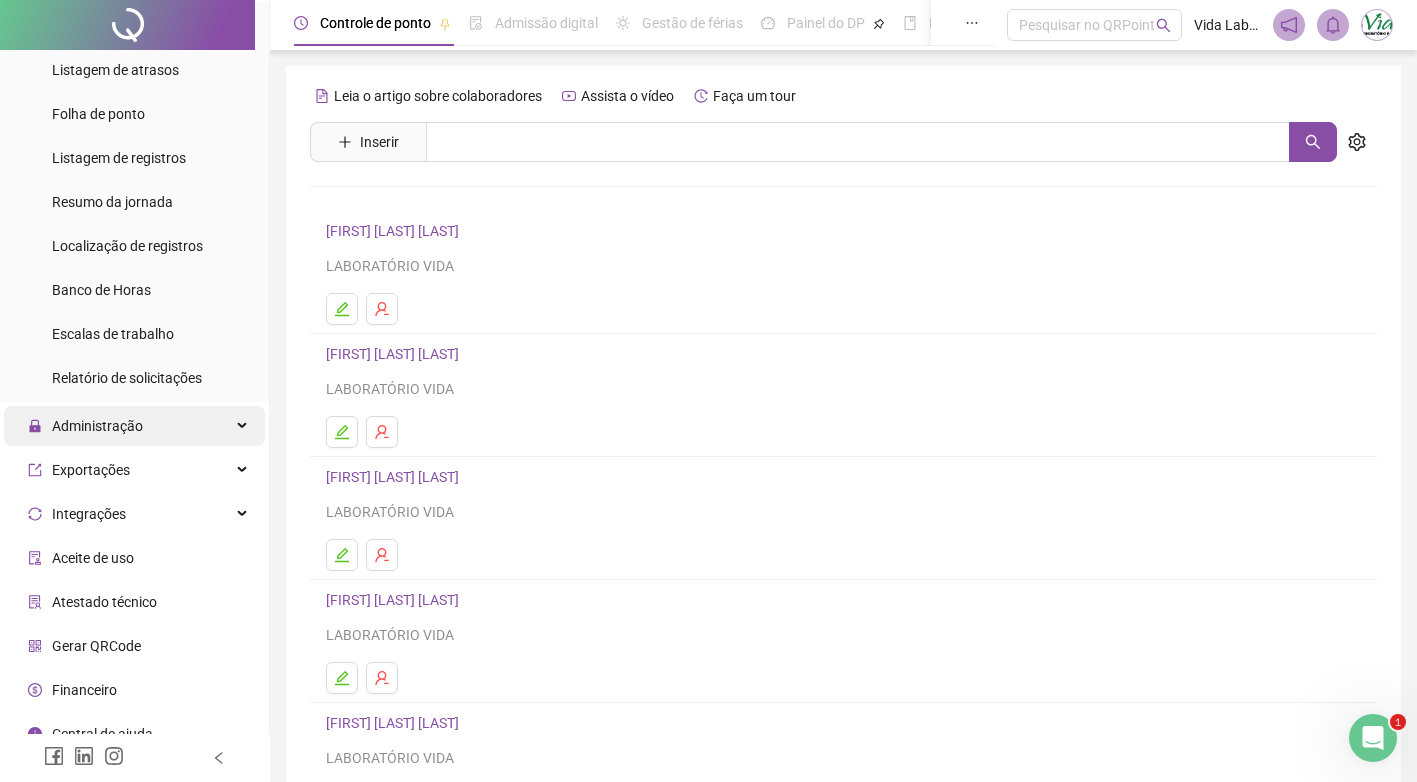 click on "Administração" at bounding box center [97, 426] 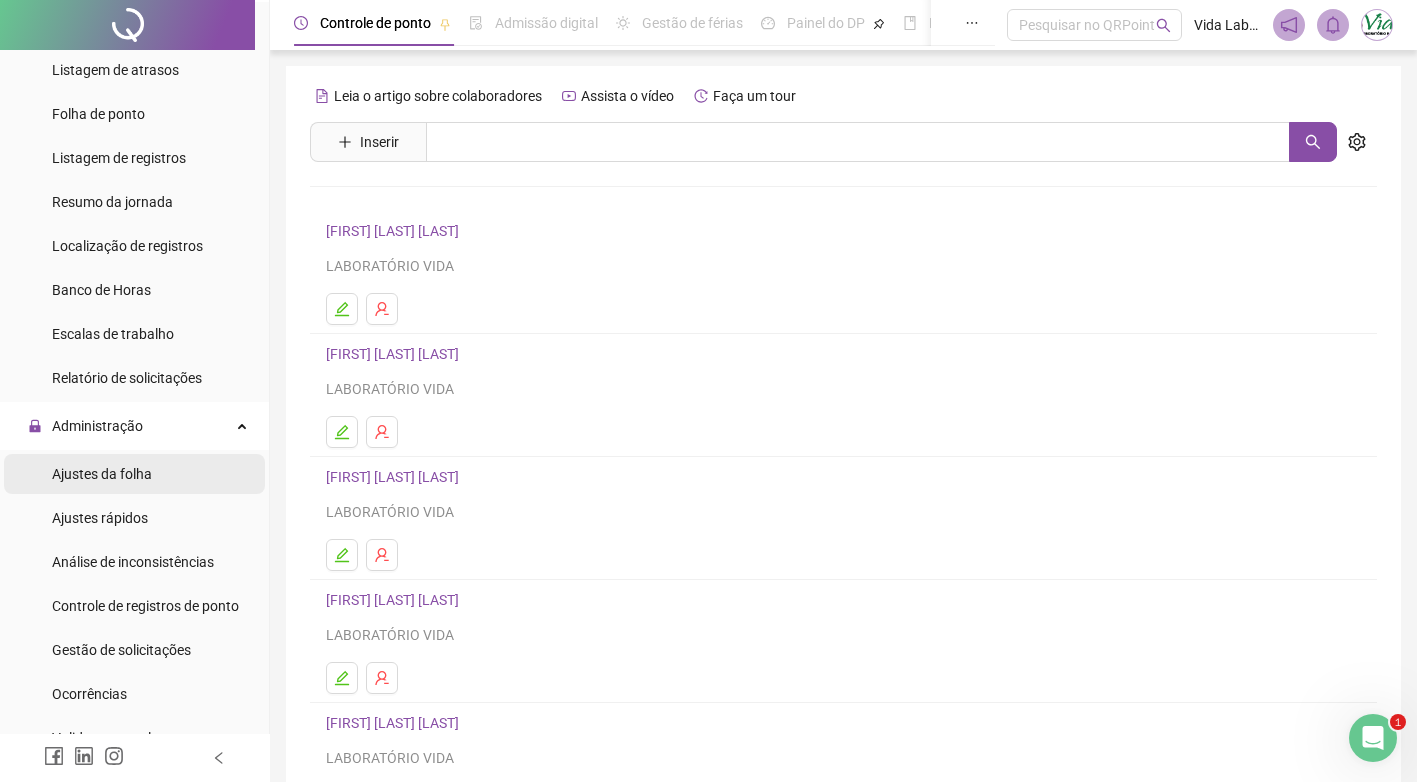 click on "Ajustes da folha" at bounding box center [102, 474] 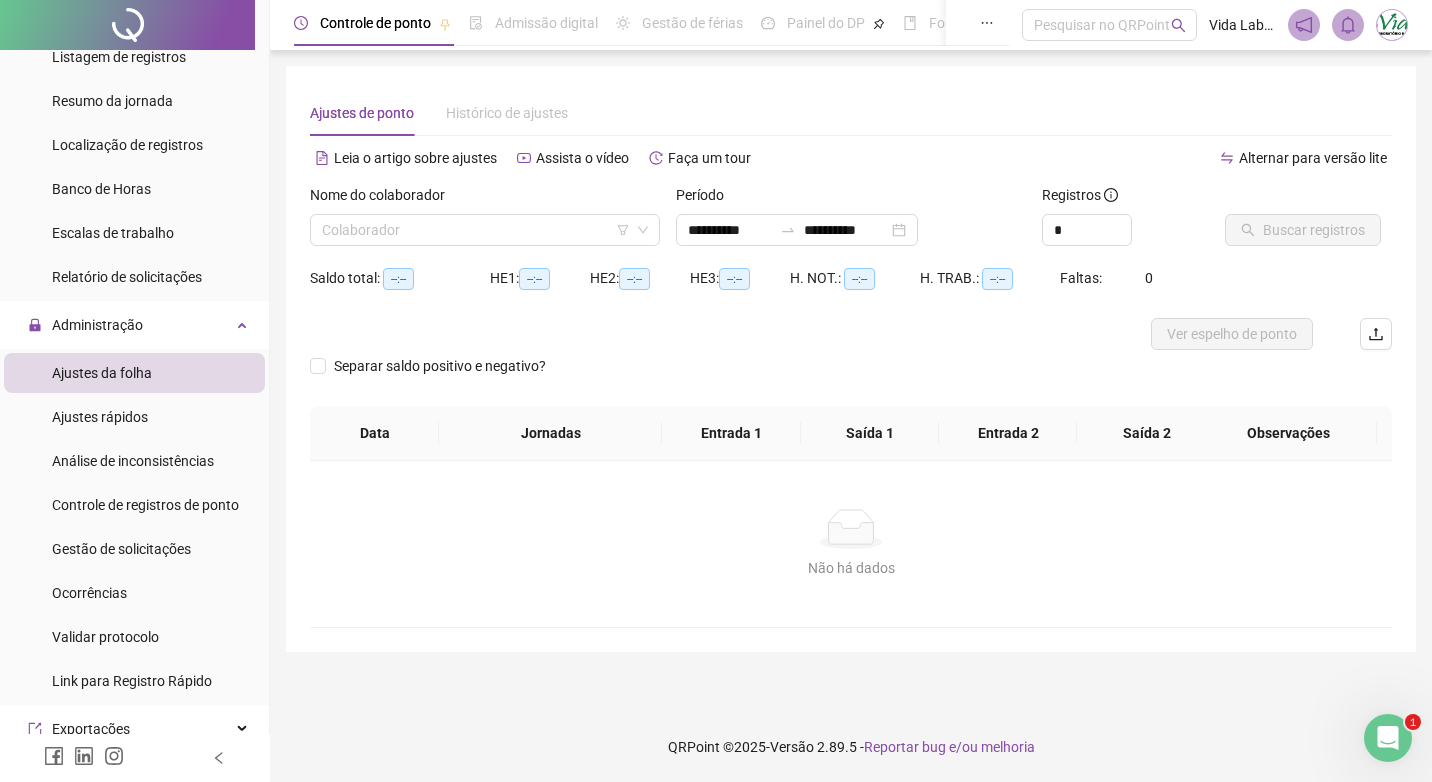 scroll, scrollTop: 600, scrollLeft: 0, axis: vertical 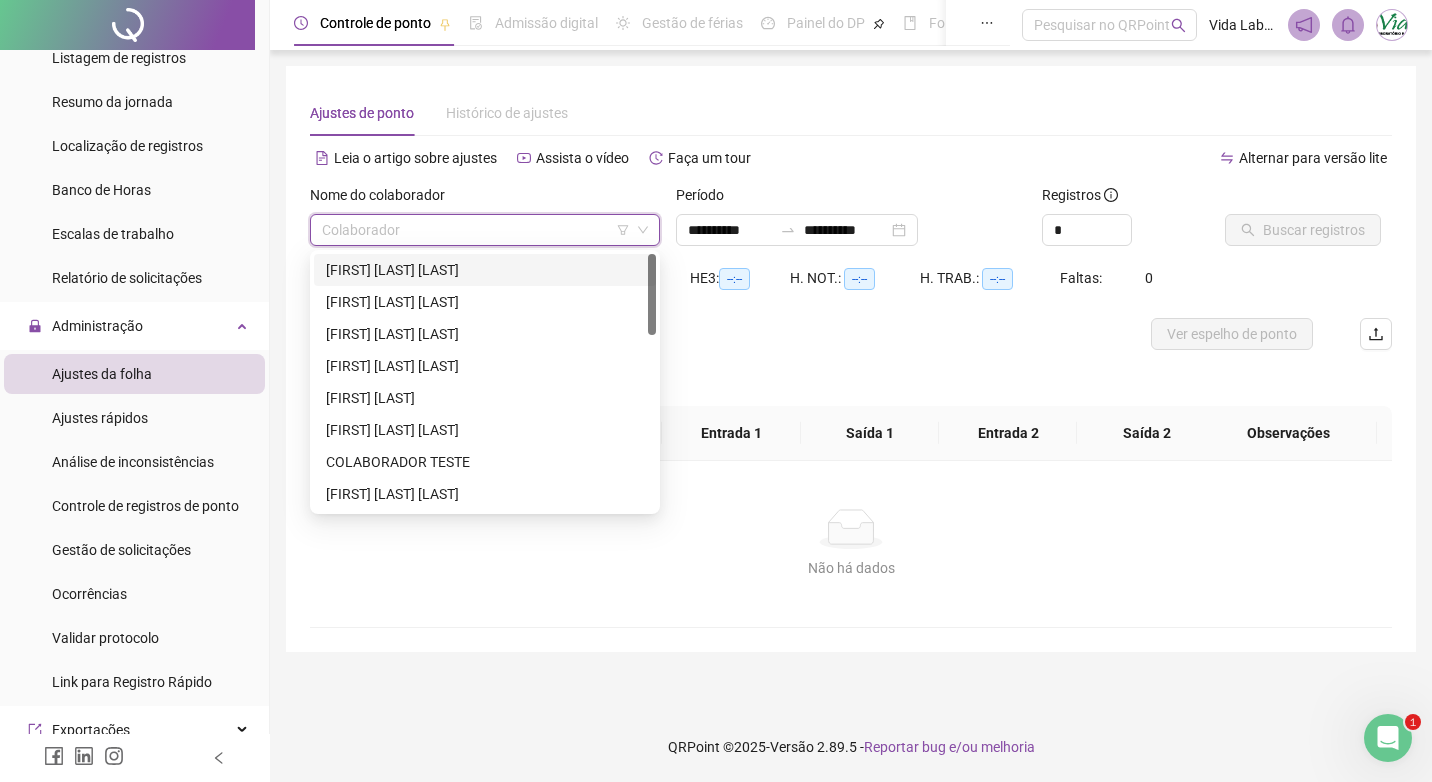 click at bounding box center (476, 230) 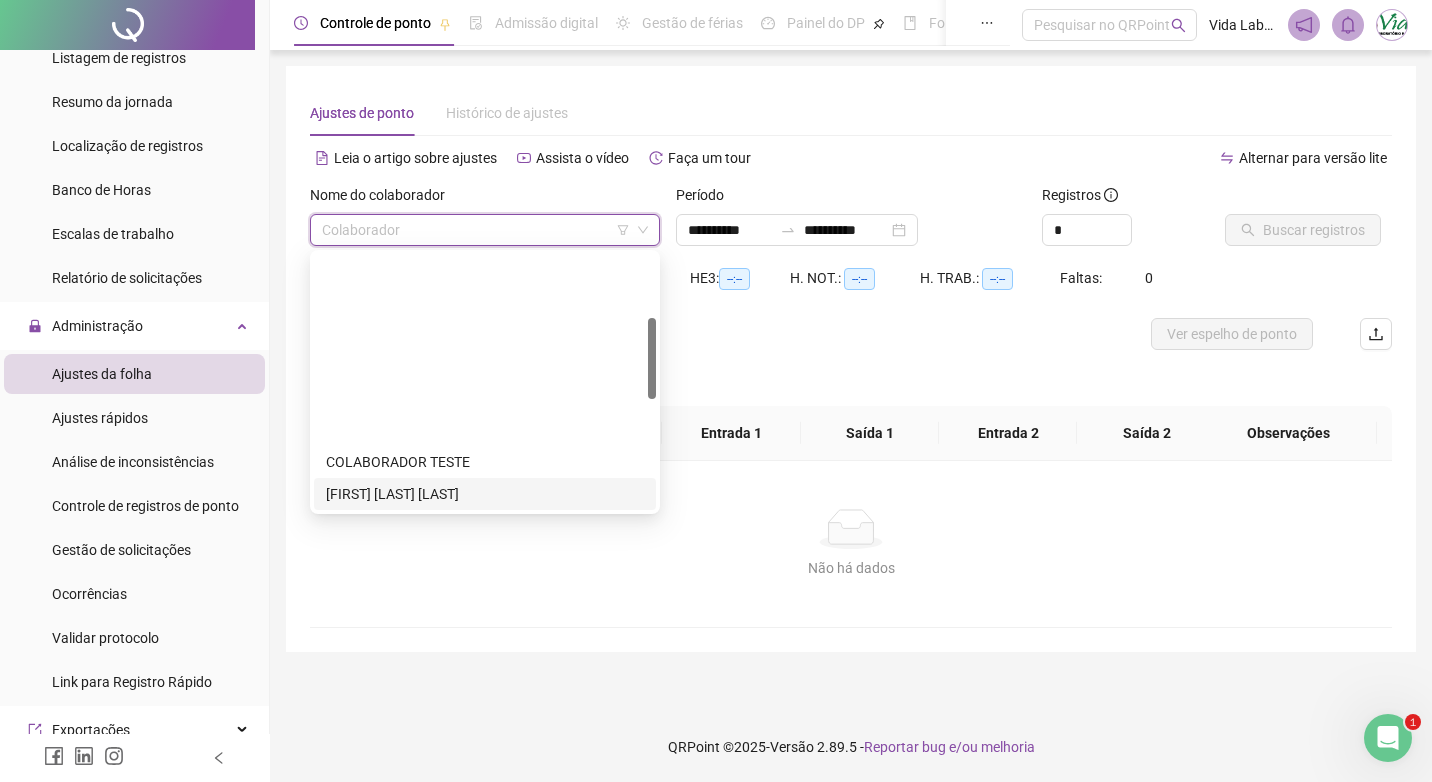 scroll, scrollTop: 200, scrollLeft: 0, axis: vertical 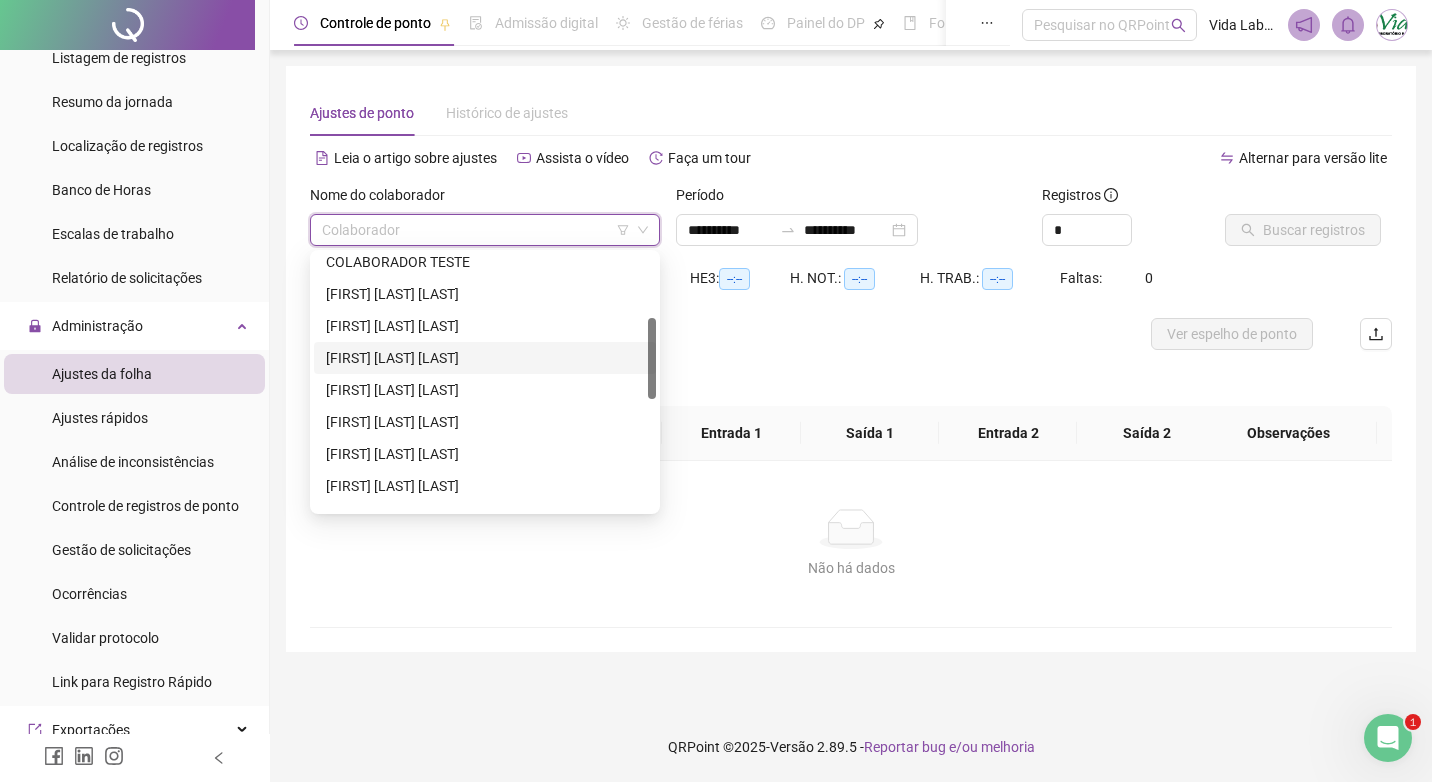 click on "[FIRST] [LAST]" at bounding box center [485, 358] 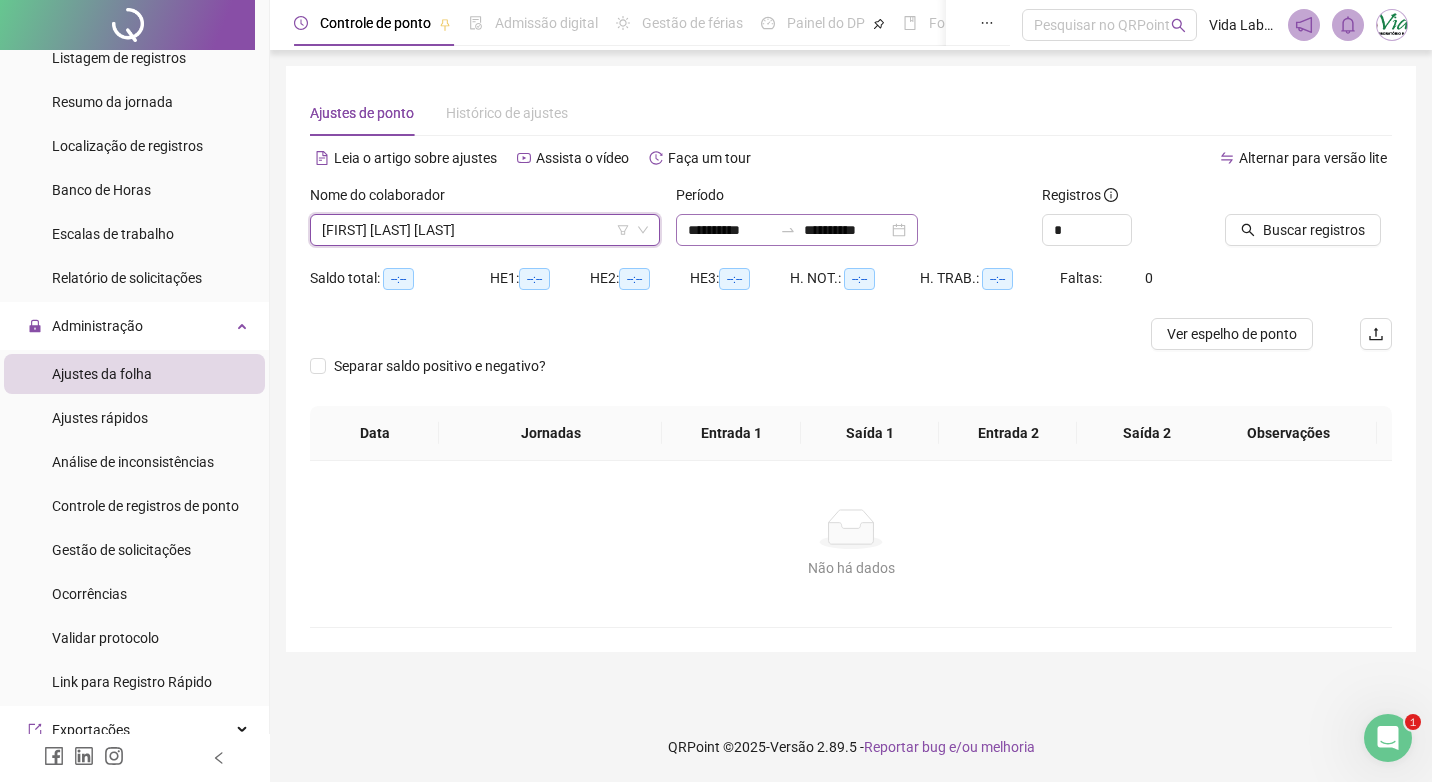click on "**********" at bounding box center (797, 230) 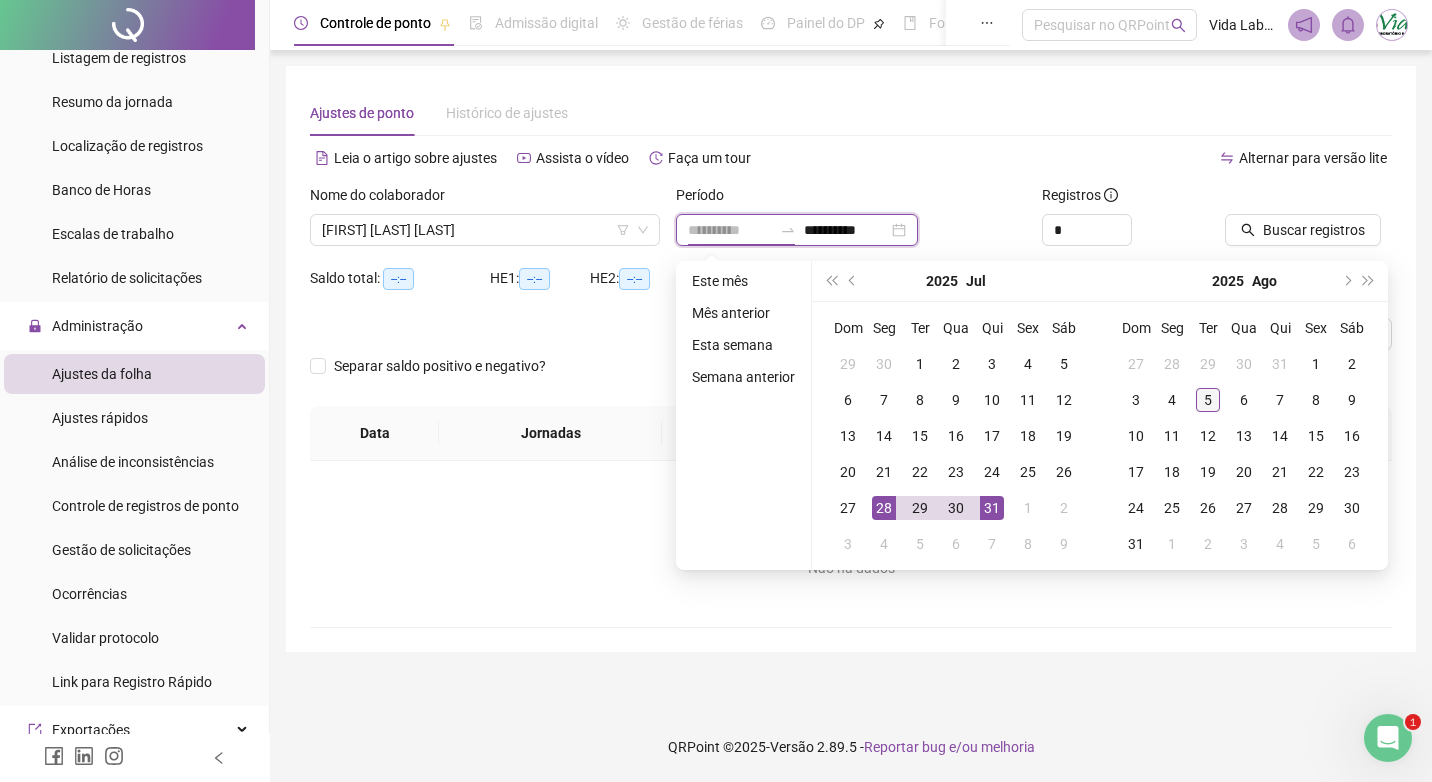 type on "**********" 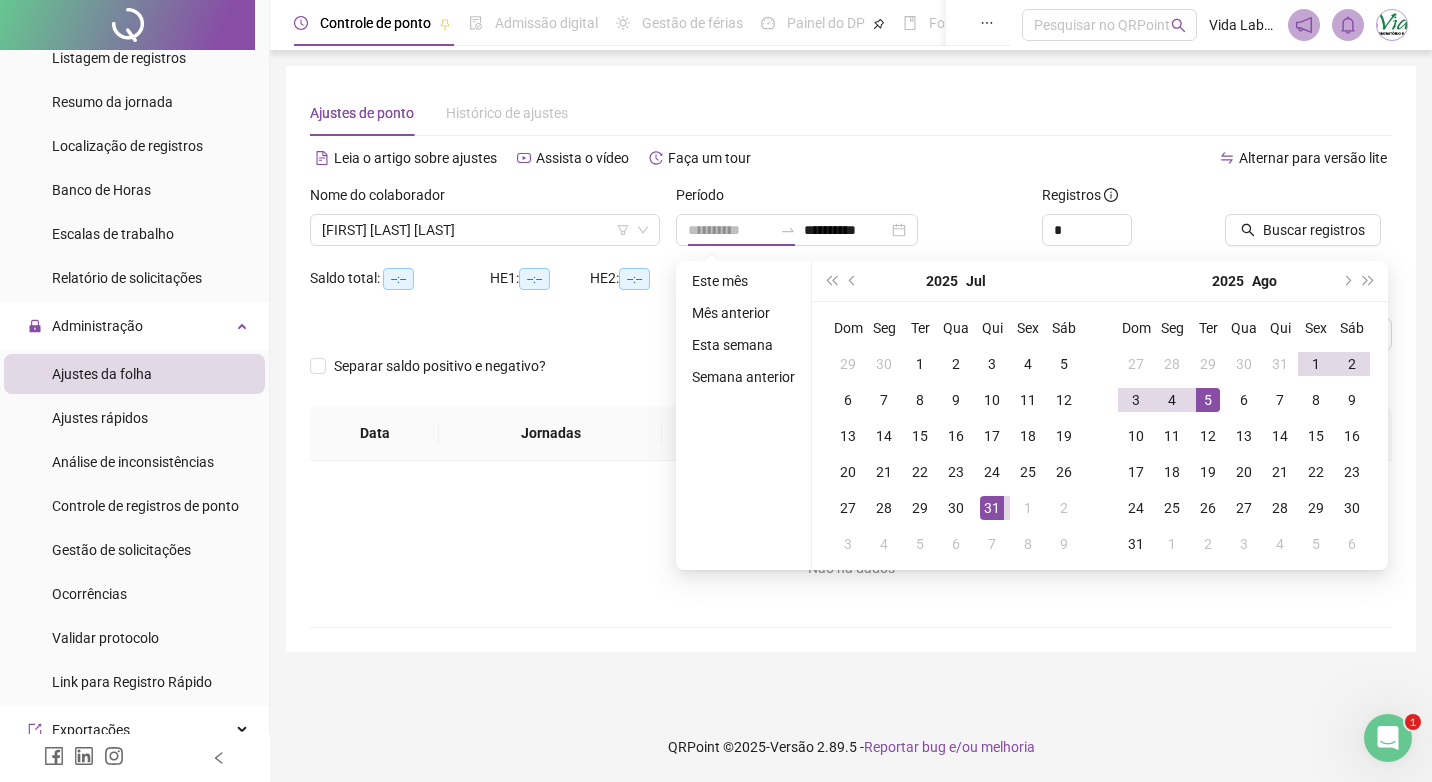 click on "5" at bounding box center [1208, 400] 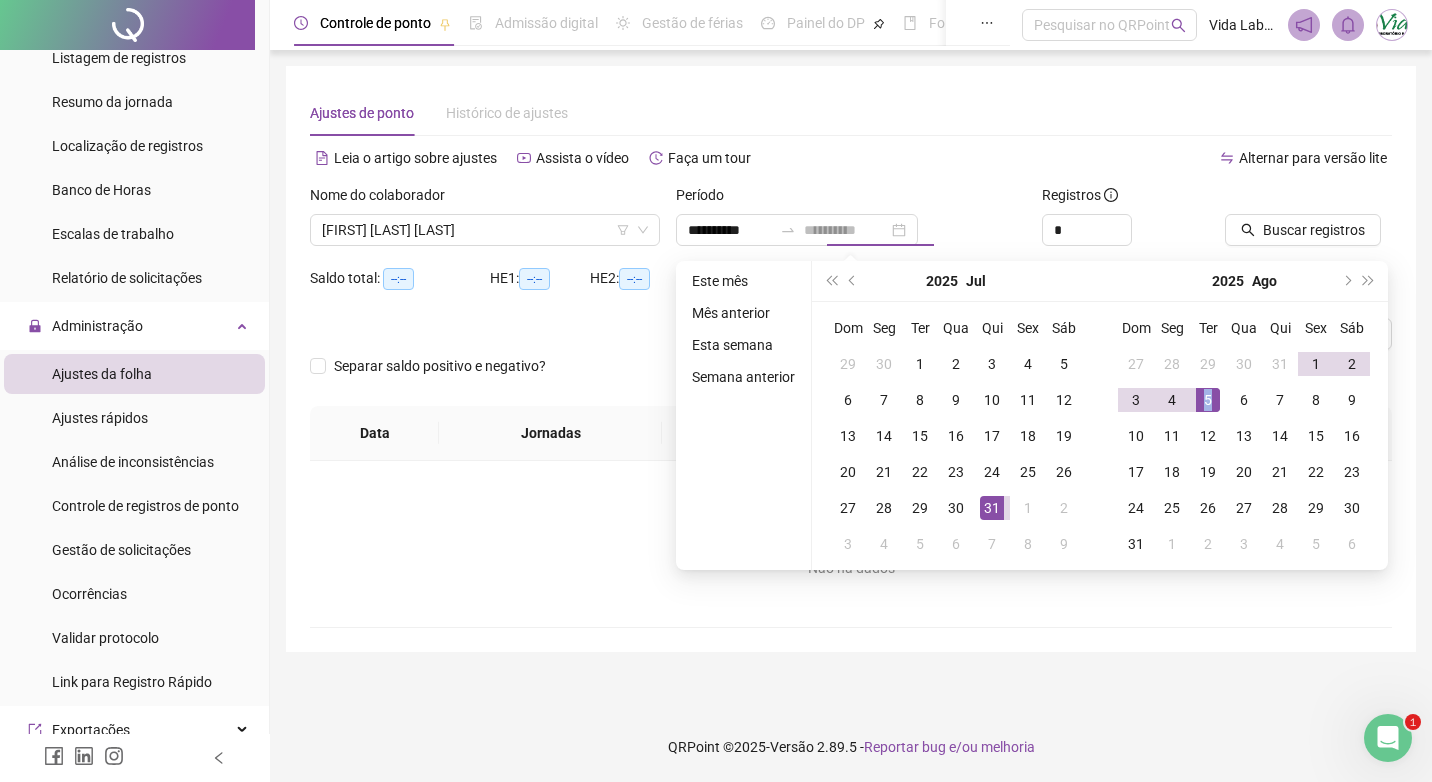 click on "5" at bounding box center (1208, 400) 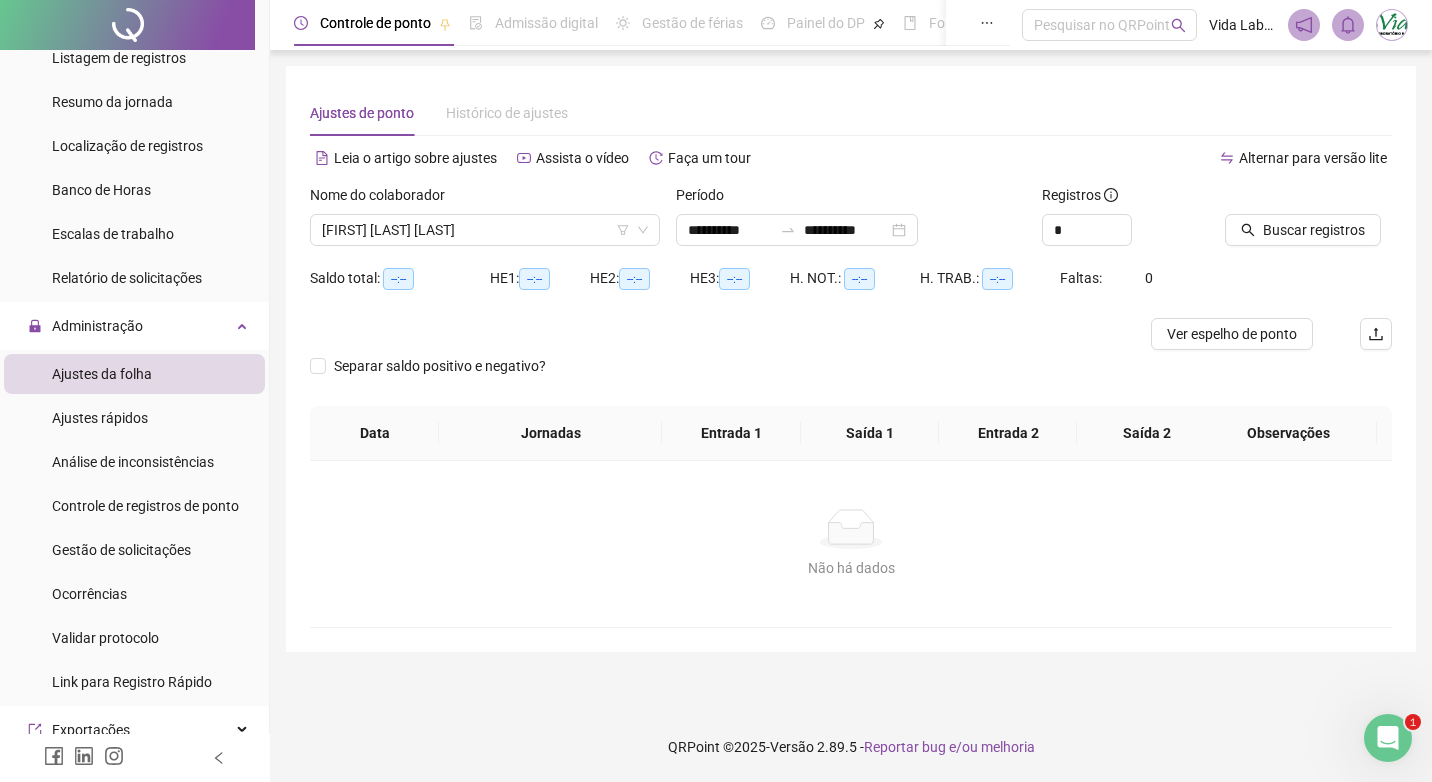 drag, startPoint x: 1204, startPoint y: 394, endPoint x: 1202, endPoint y: 194, distance: 200.01 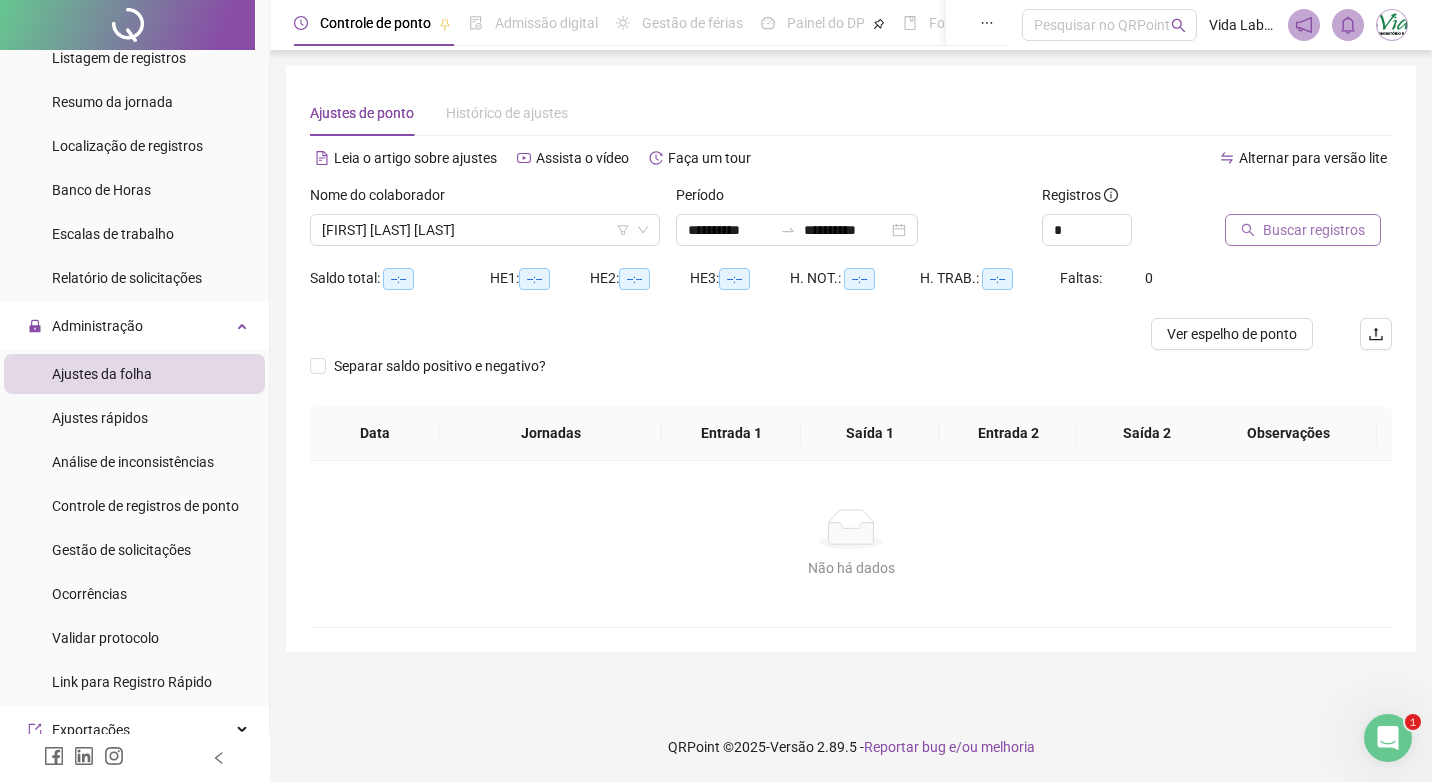 click on "Buscar registros" at bounding box center [1303, 230] 